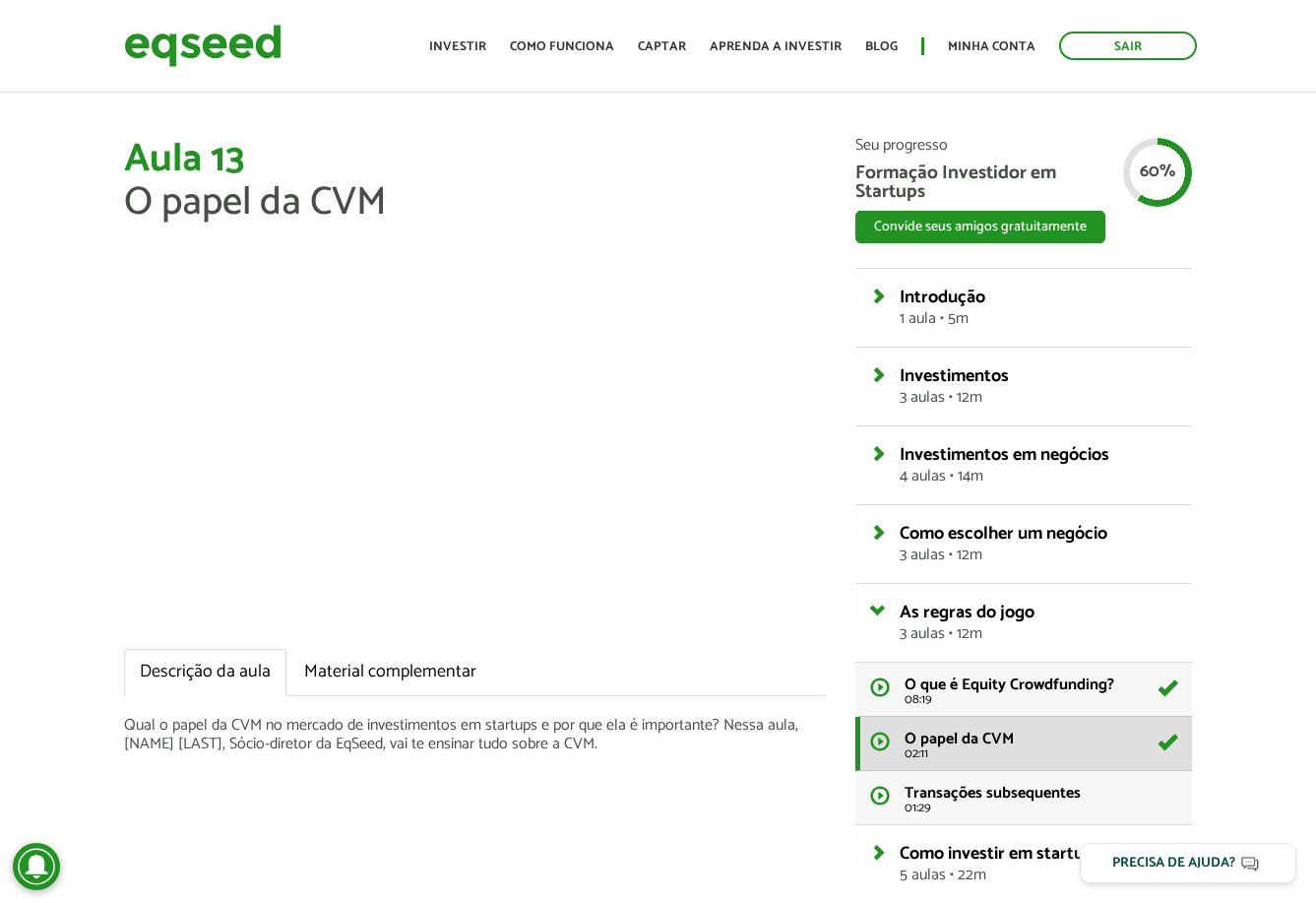 scroll, scrollTop: 0, scrollLeft: 0, axis: both 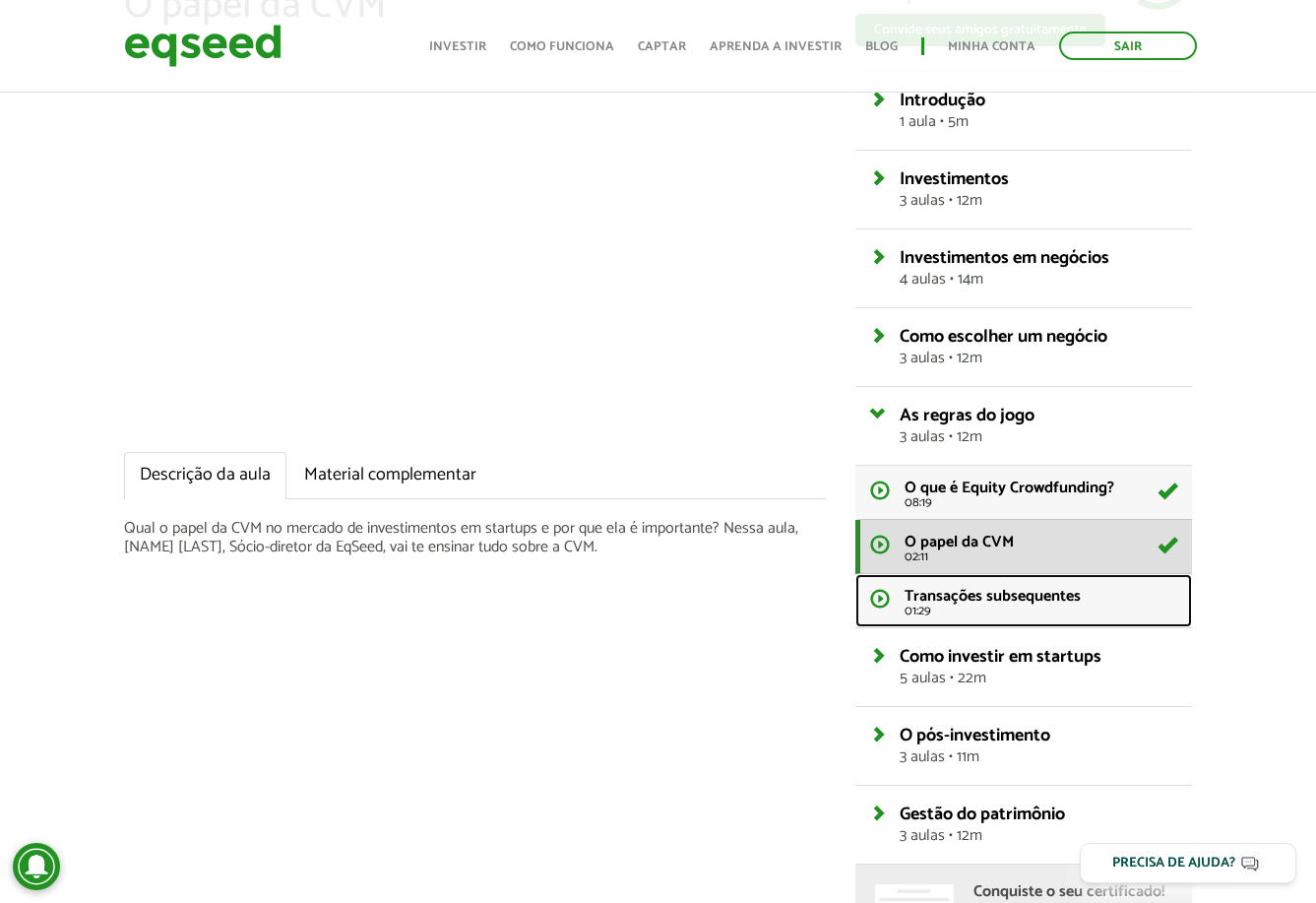 click on "Transações subsequentes" at bounding box center [992, 596] 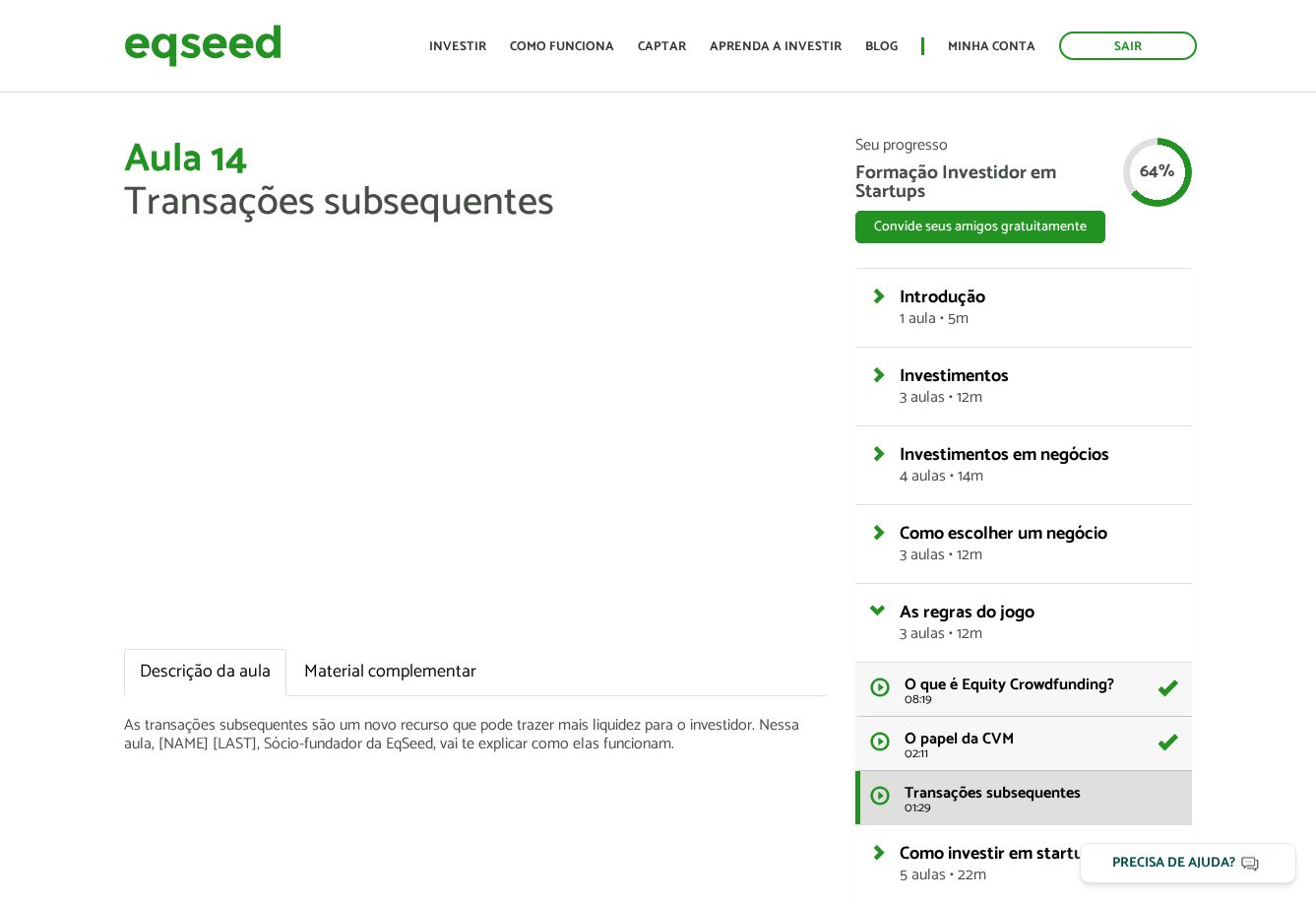 scroll, scrollTop: 0, scrollLeft: 0, axis: both 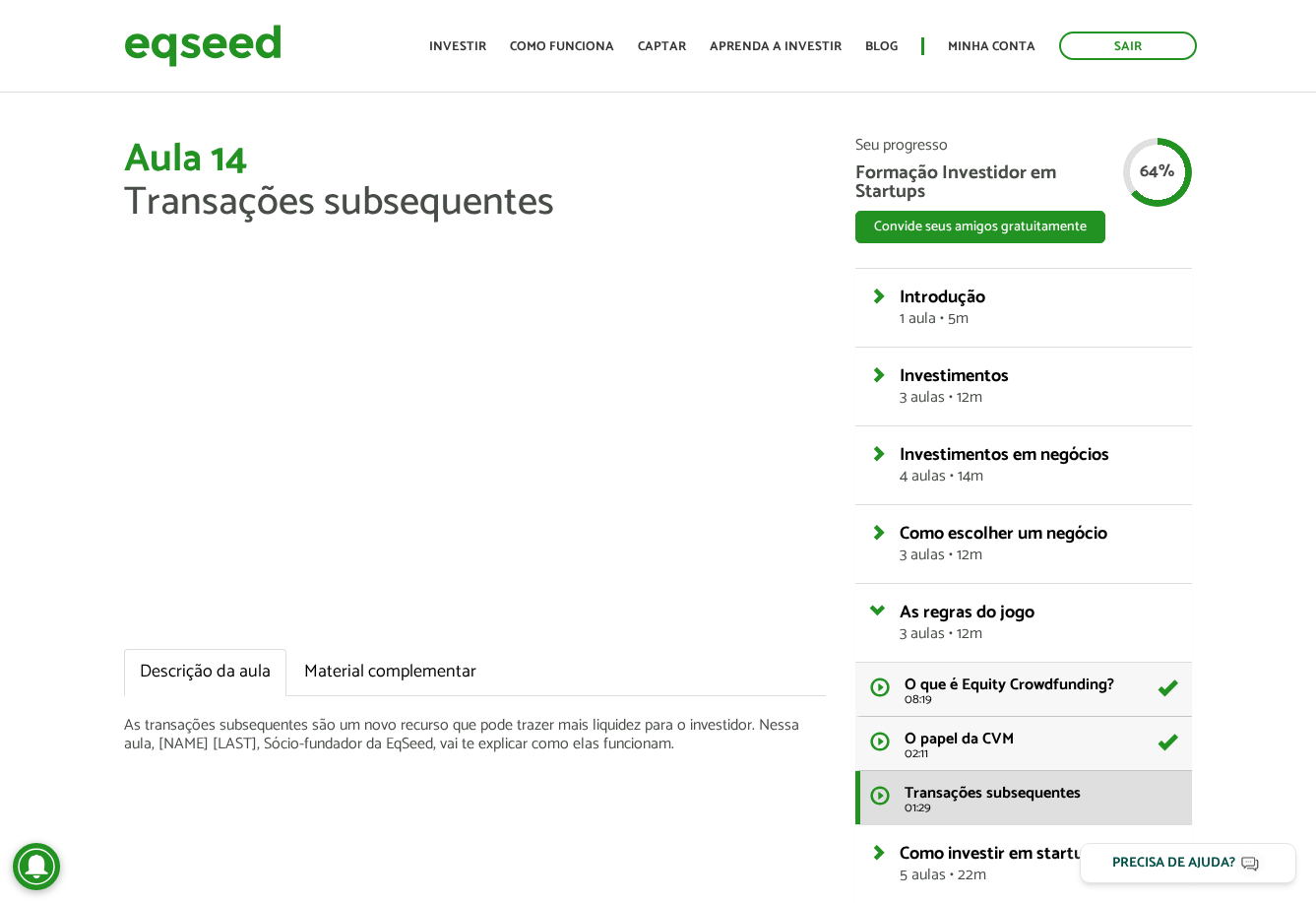 click on "Aula 14 Transações subsequentes
Descrição da aula
Material complementar
As transações subsequentes são um novo recurso que pode trazer mais liquidez para o investidor. Nessa aula, [NAME] [LAST], Sócio-fundador da EqSeed, vai te explicar como elas funcionam.
Seu progresso
Formação Investidor em Startups
Convide seus amigos gratuitamente
WhatsApp
LinkedIn" at bounding box center (658, 668) 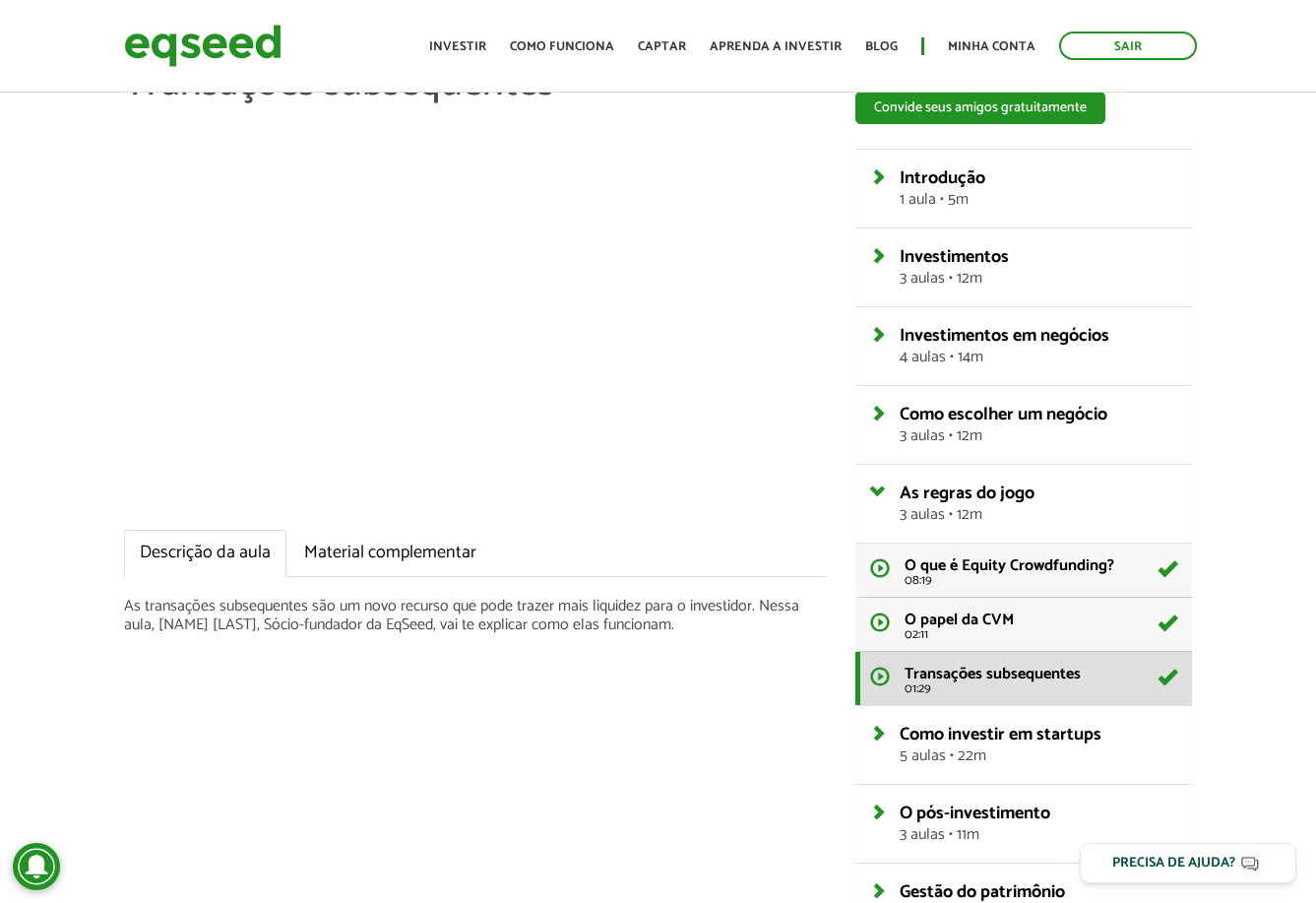 scroll, scrollTop: 295, scrollLeft: 0, axis: vertical 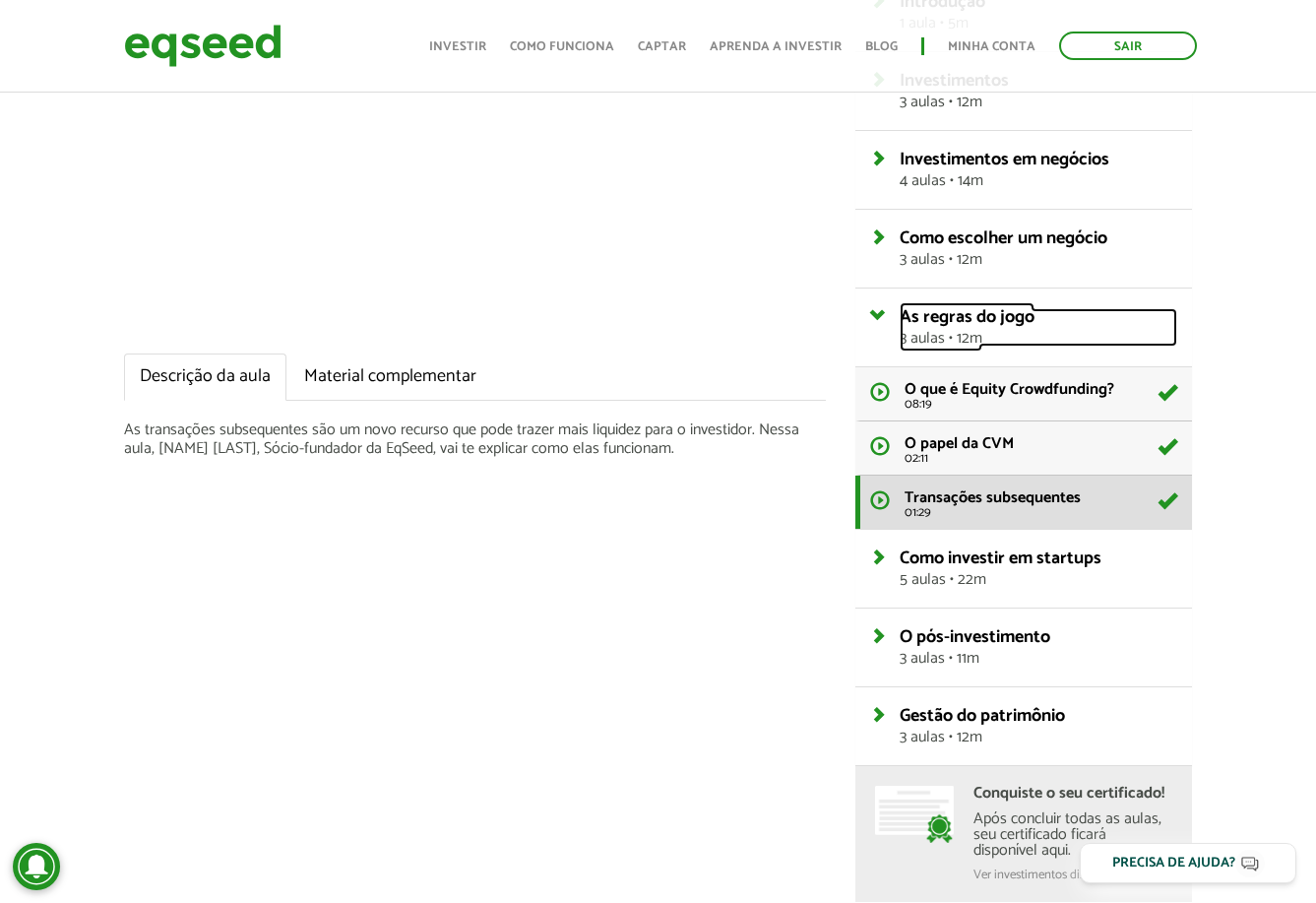 click on "3 aulas • 12m" at bounding box center [1037, 339] 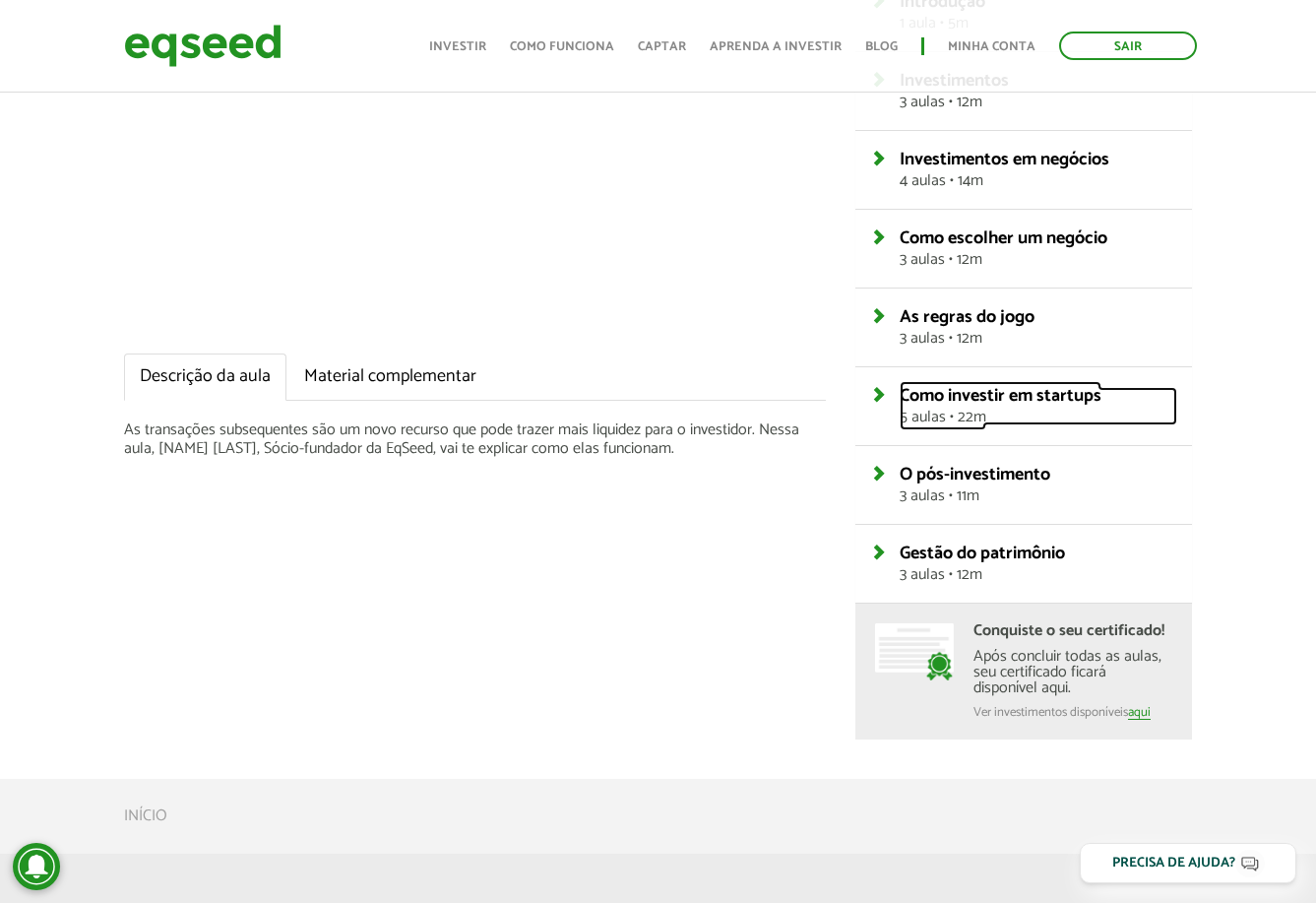click on "Como investir em startups" at bounding box center [1000, 396] 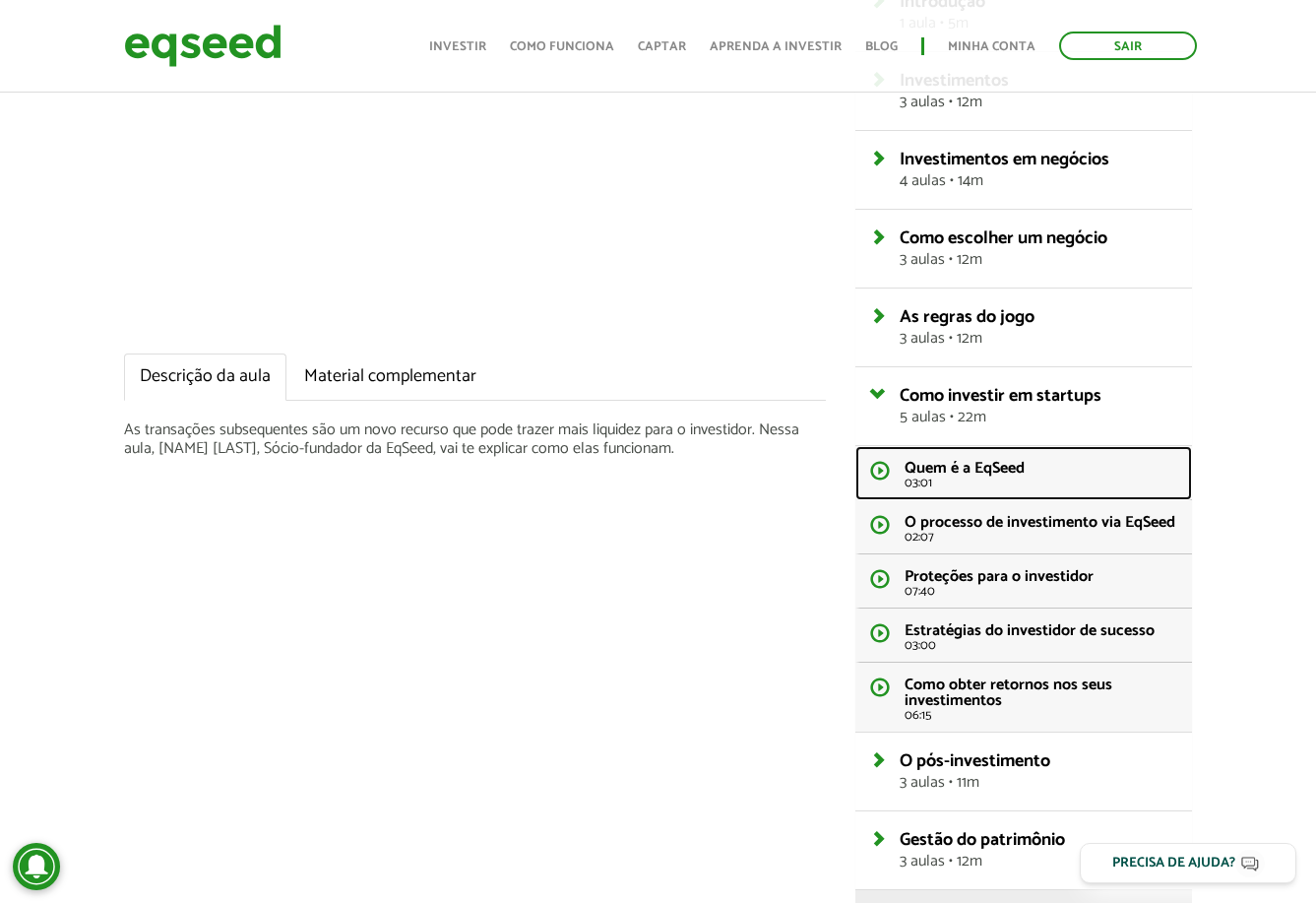 click on "Quem é a EqSeed" at bounding box center [965, 468] 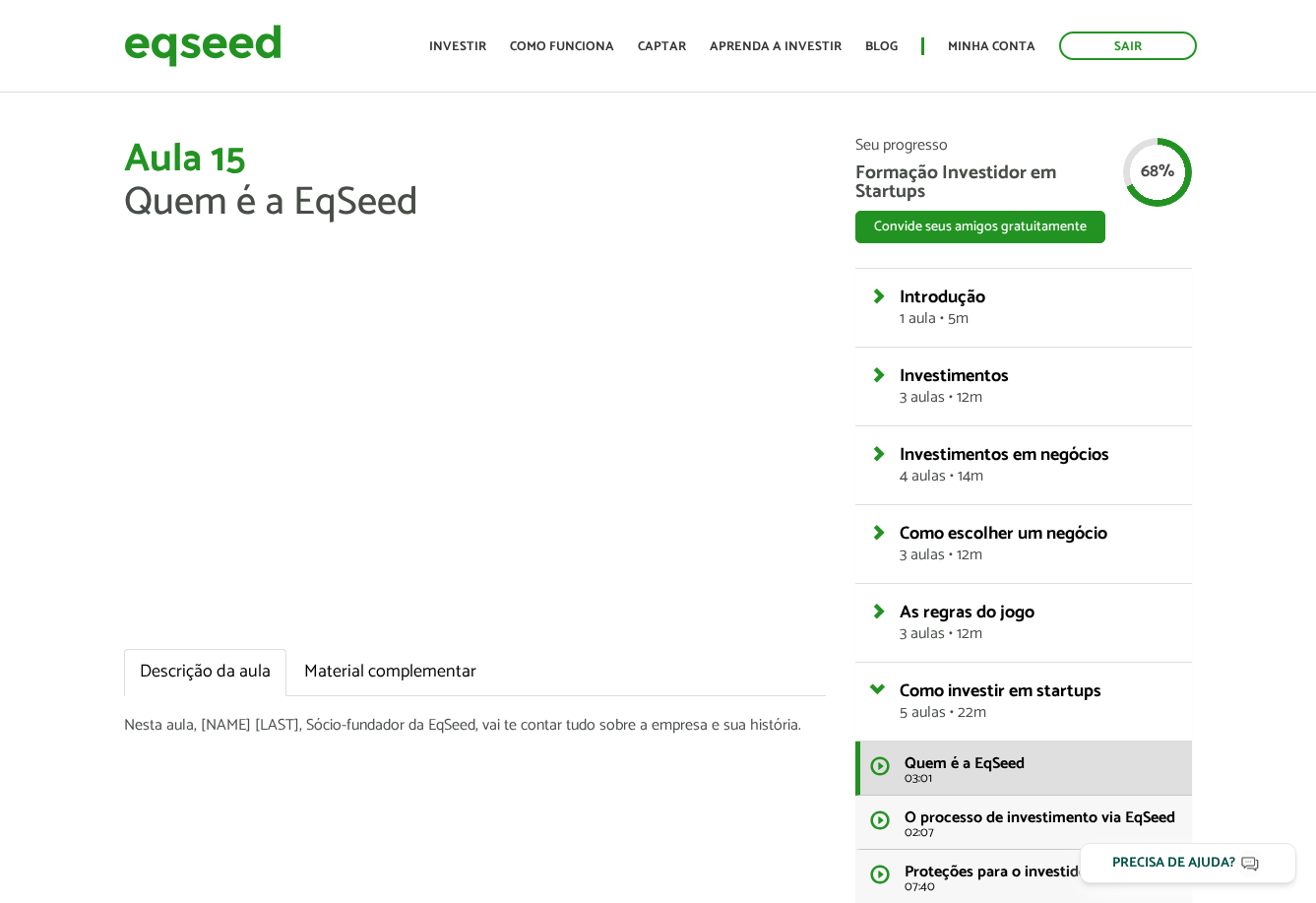 scroll, scrollTop: 0, scrollLeft: 0, axis: both 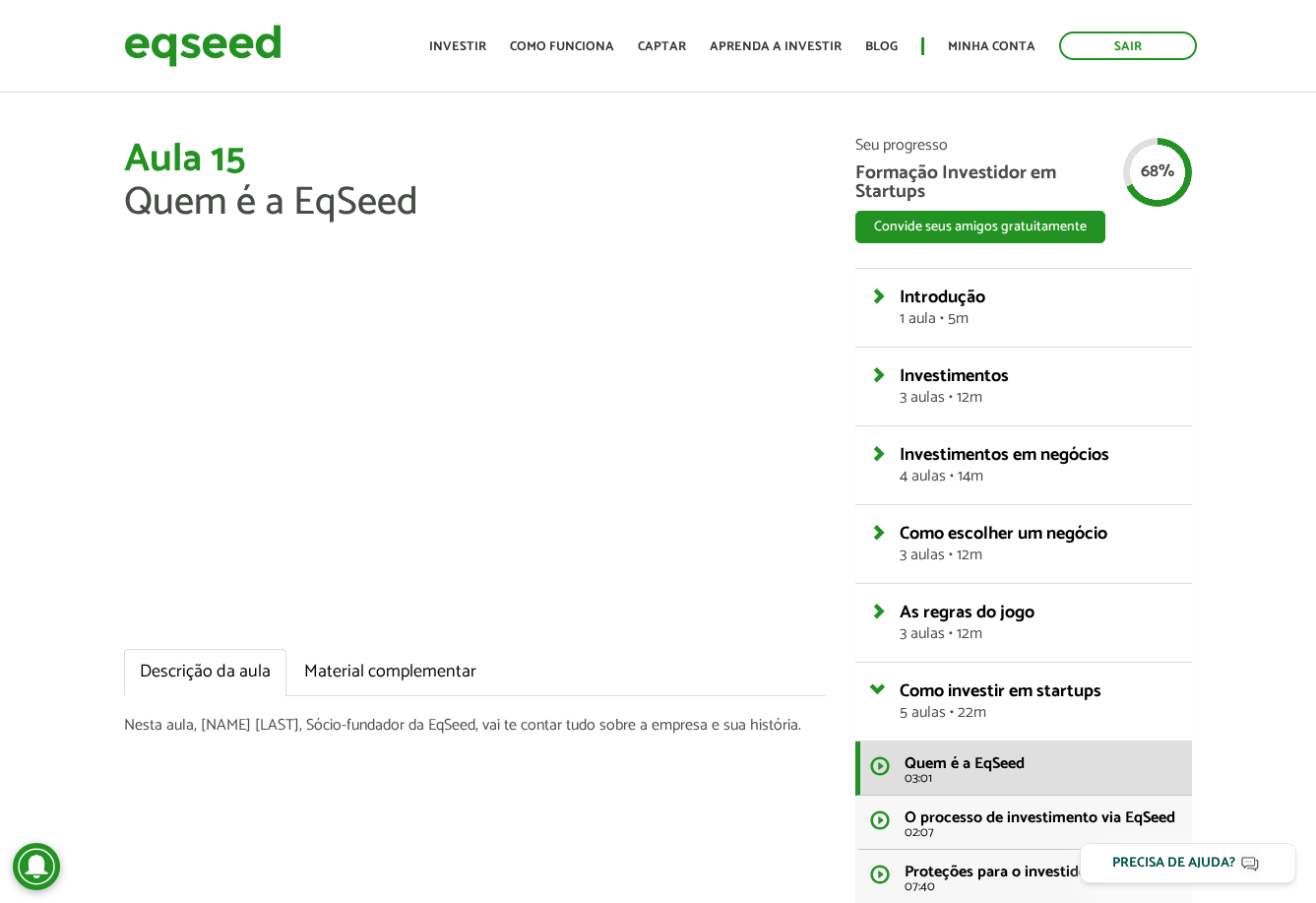 click on "Aula 15 Quem é a EqSeed
Descrição da aula
Material complementar
Nesta aula, Brian Begnoche, Sócio-fundador da EqSeed, vai te contar tudo sobre a empresa e sua história.
Seu progresso
Formação Investidor em Startups
Convide seus amigos gratuitamente
WhatsApp
LinkedIn
Introdução 1 aula • 5m" at bounding box center (658, 730) 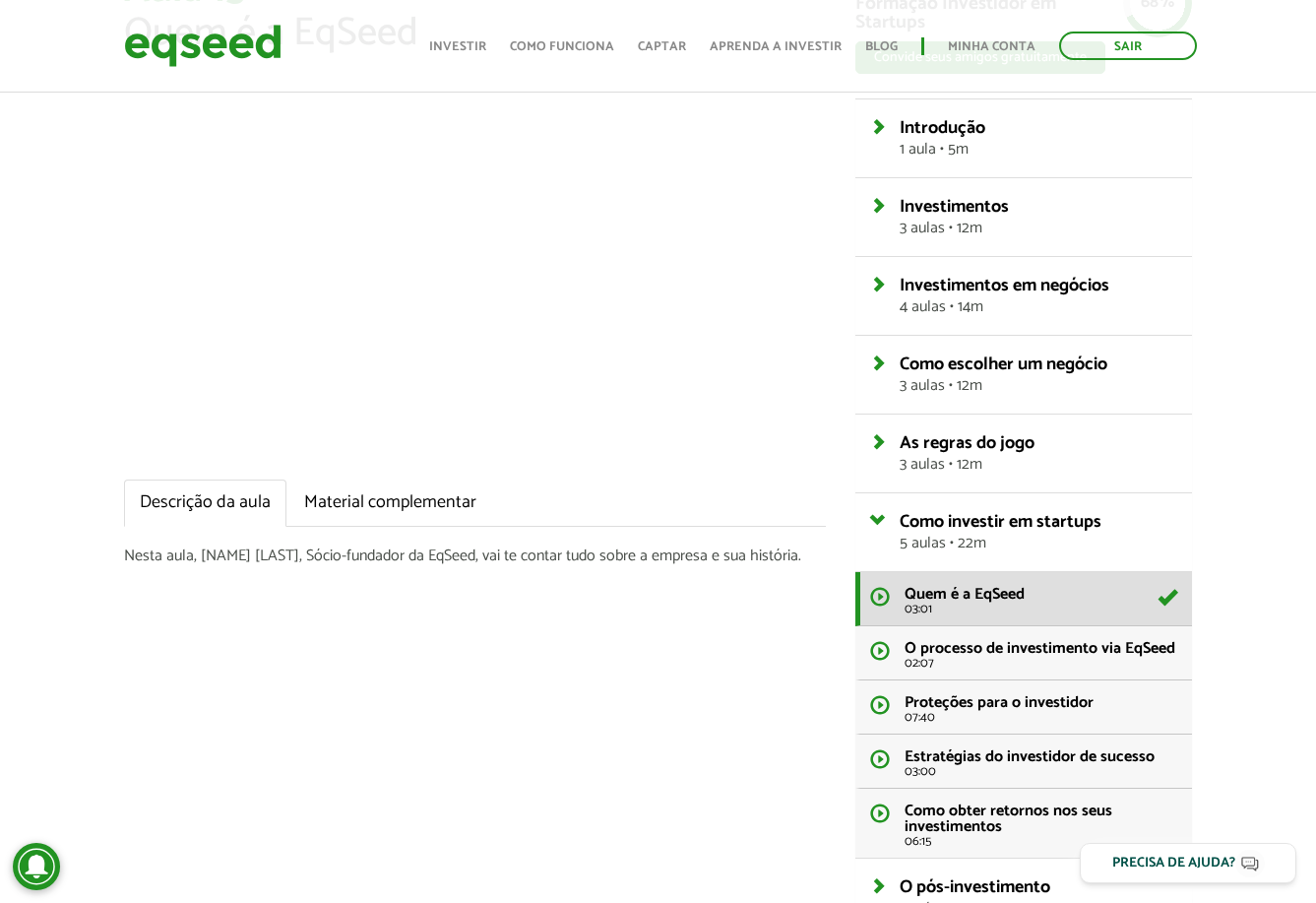 scroll, scrollTop: 295, scrollLeft: 0, axis: vertical 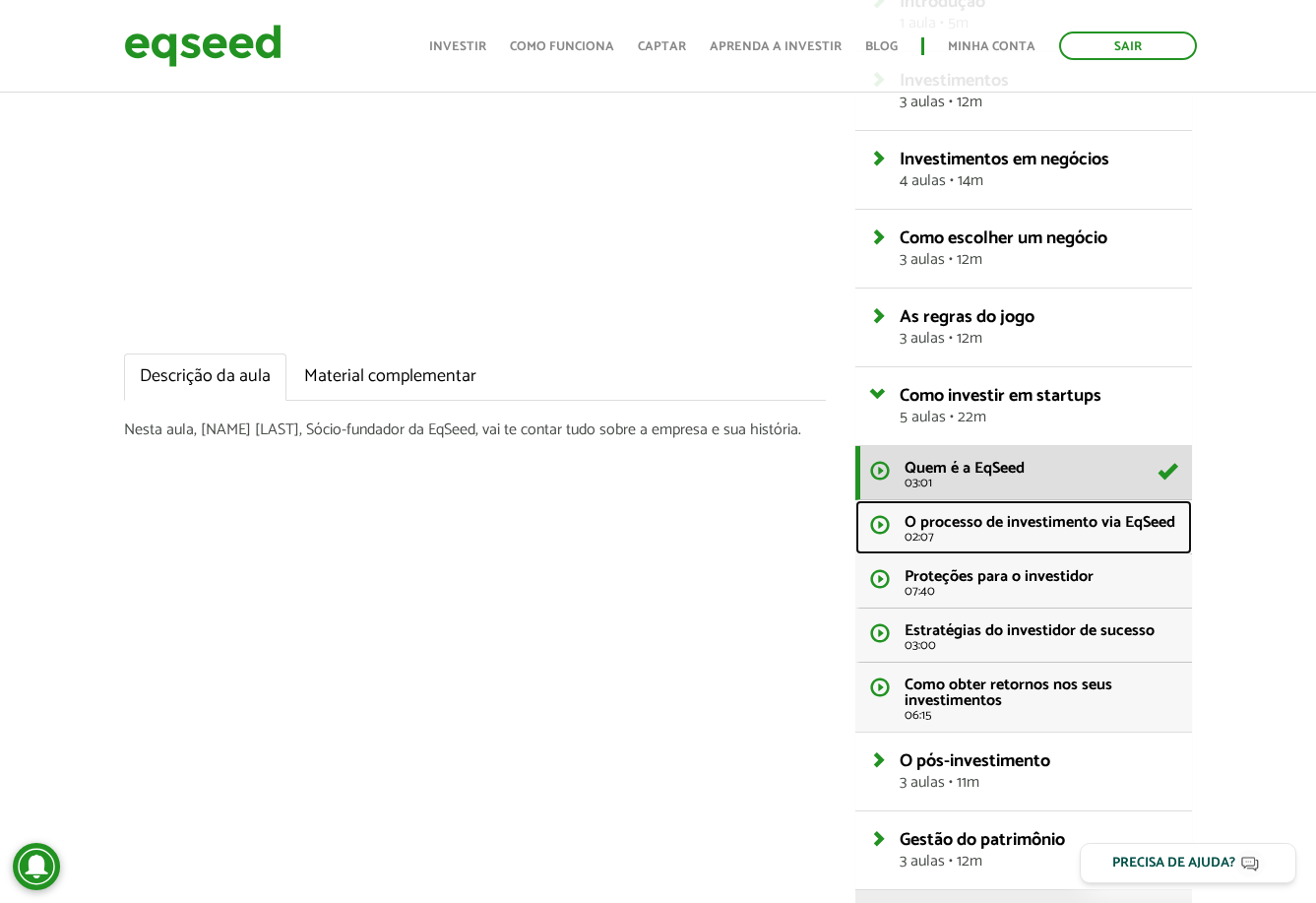 click on "02:07" at bounding box center (1040, 537) 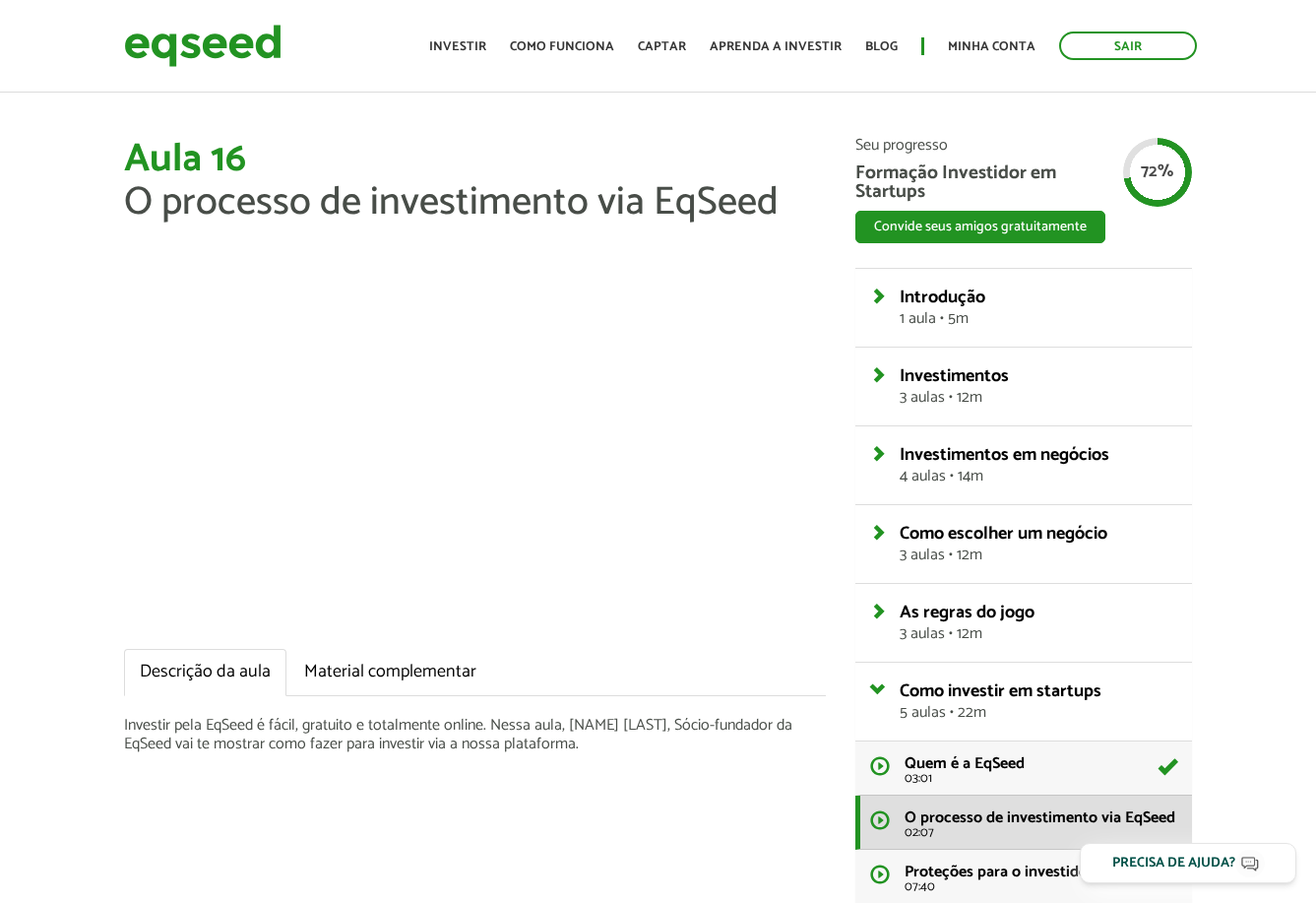 scroll, scrollTop: 0, scrollLeft: 0, axis: both 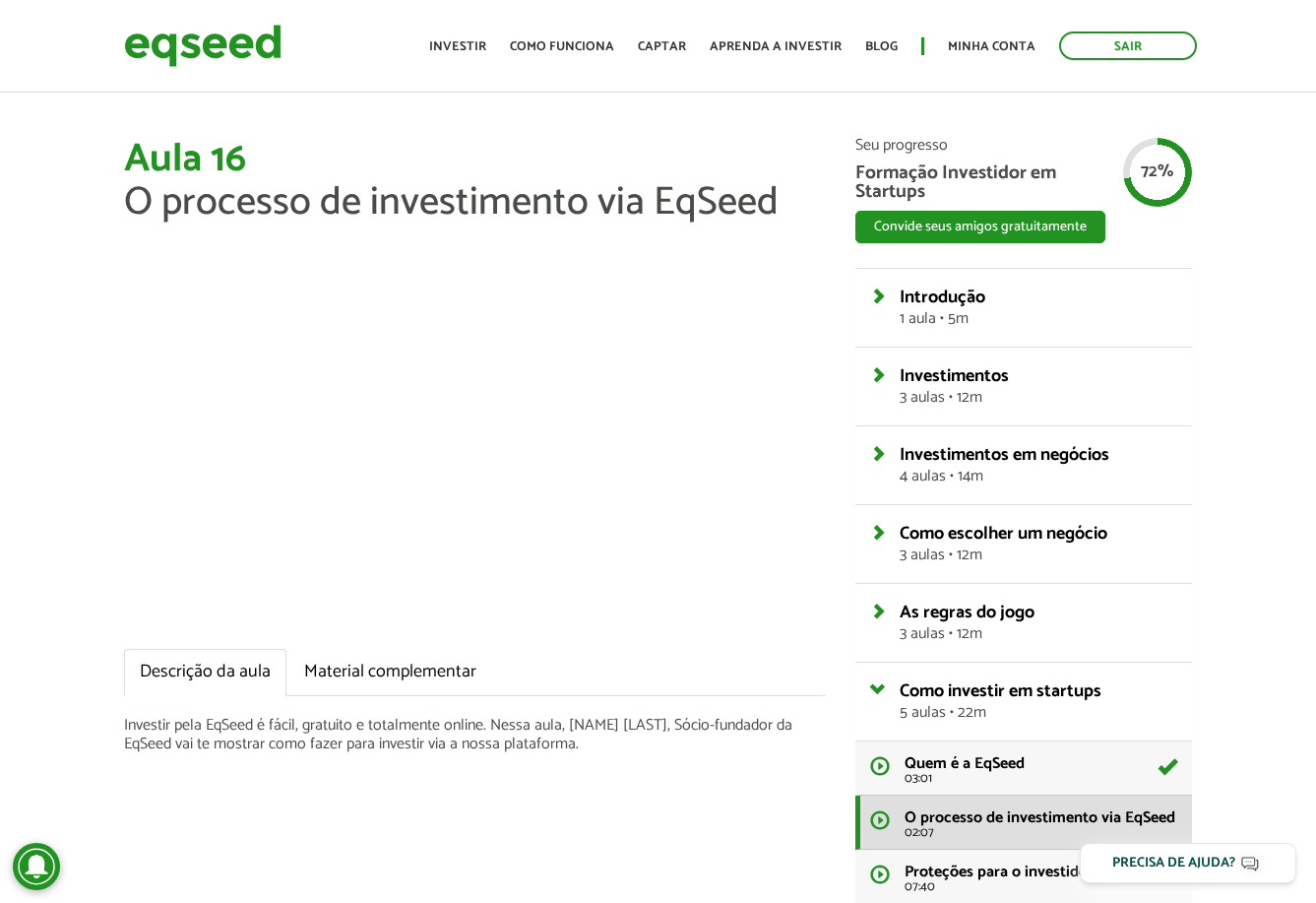 click on "Aula 16 O processo de investimento via EqSeed
Descrição da aula
Material complementar
Investir pela EqSeed é fácil, gratuito e totalmente online. Nessa aula, Brian Begnoche, Sócio-fundador da EqSeed vai te mostrar como fazer para investir via a nossa plataforma.
Seu progresso
Formação Investidor em Startups
Convide seus amigos gratuitamente
WhatsApp
LinkedIn" at bounding box center [658, 730] 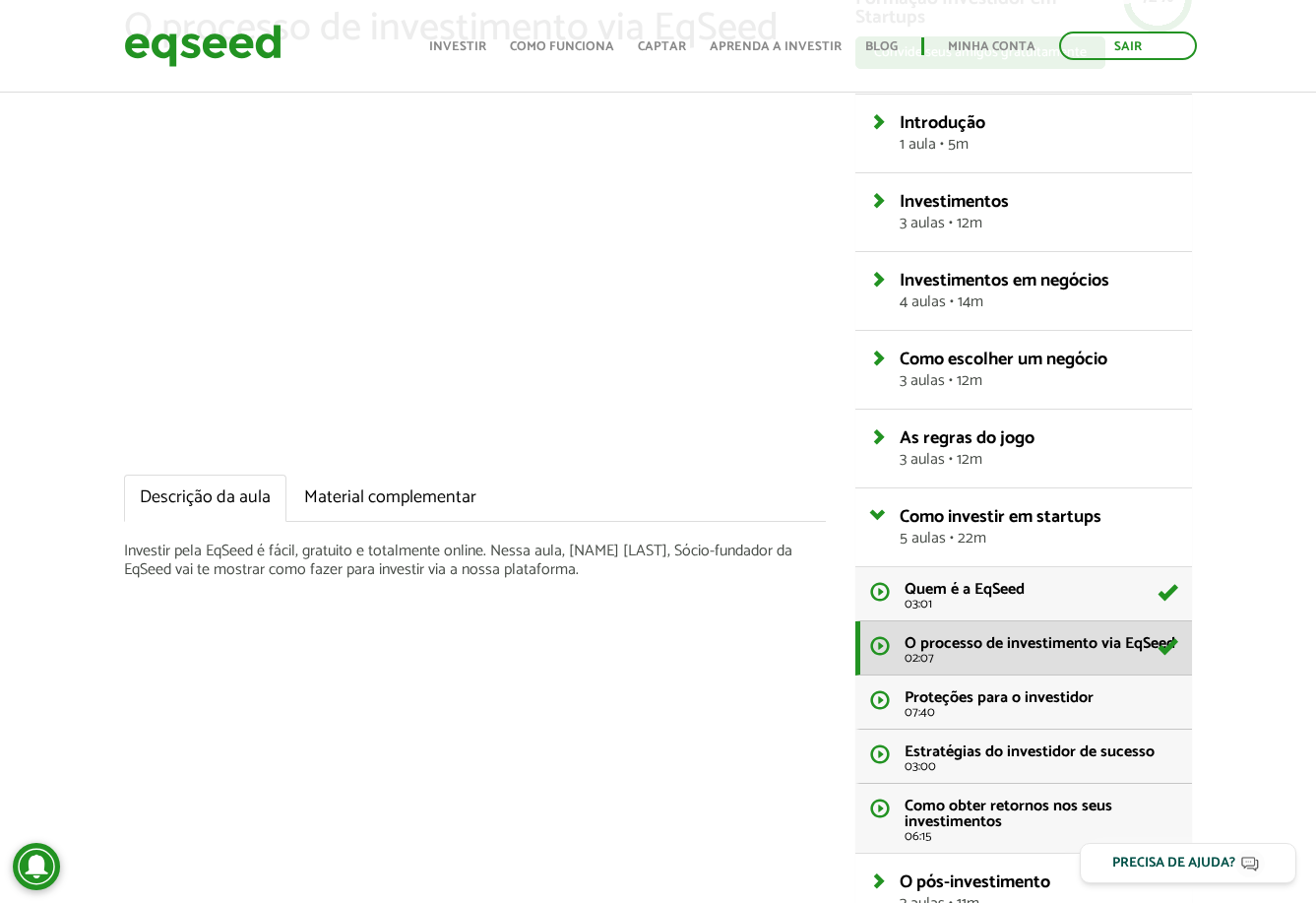 scroll, scrollTop: 197, scrollLeft: 0, axis: vertical 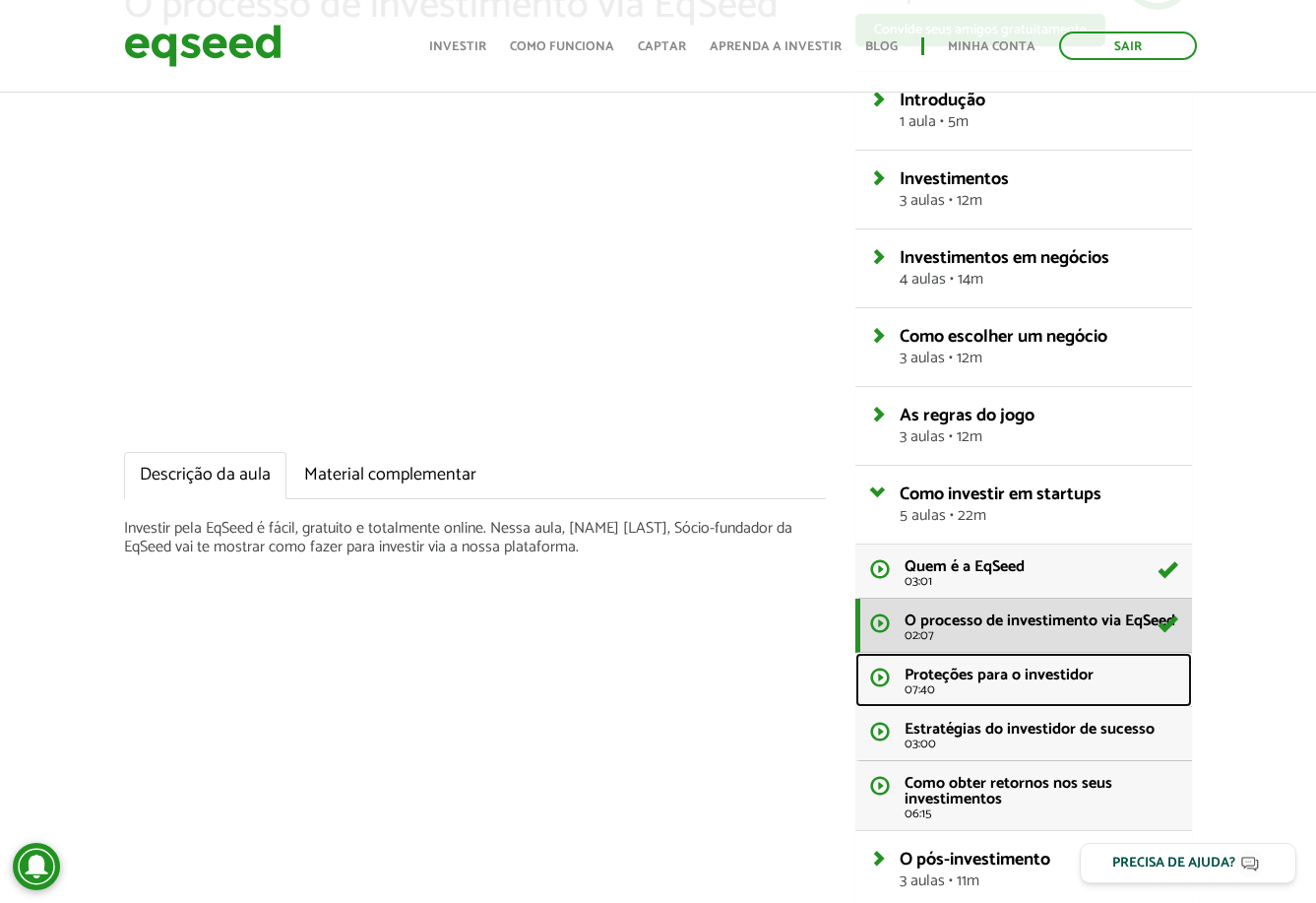 click on "Proteções para o investidor" at bounding box center (999, 675) 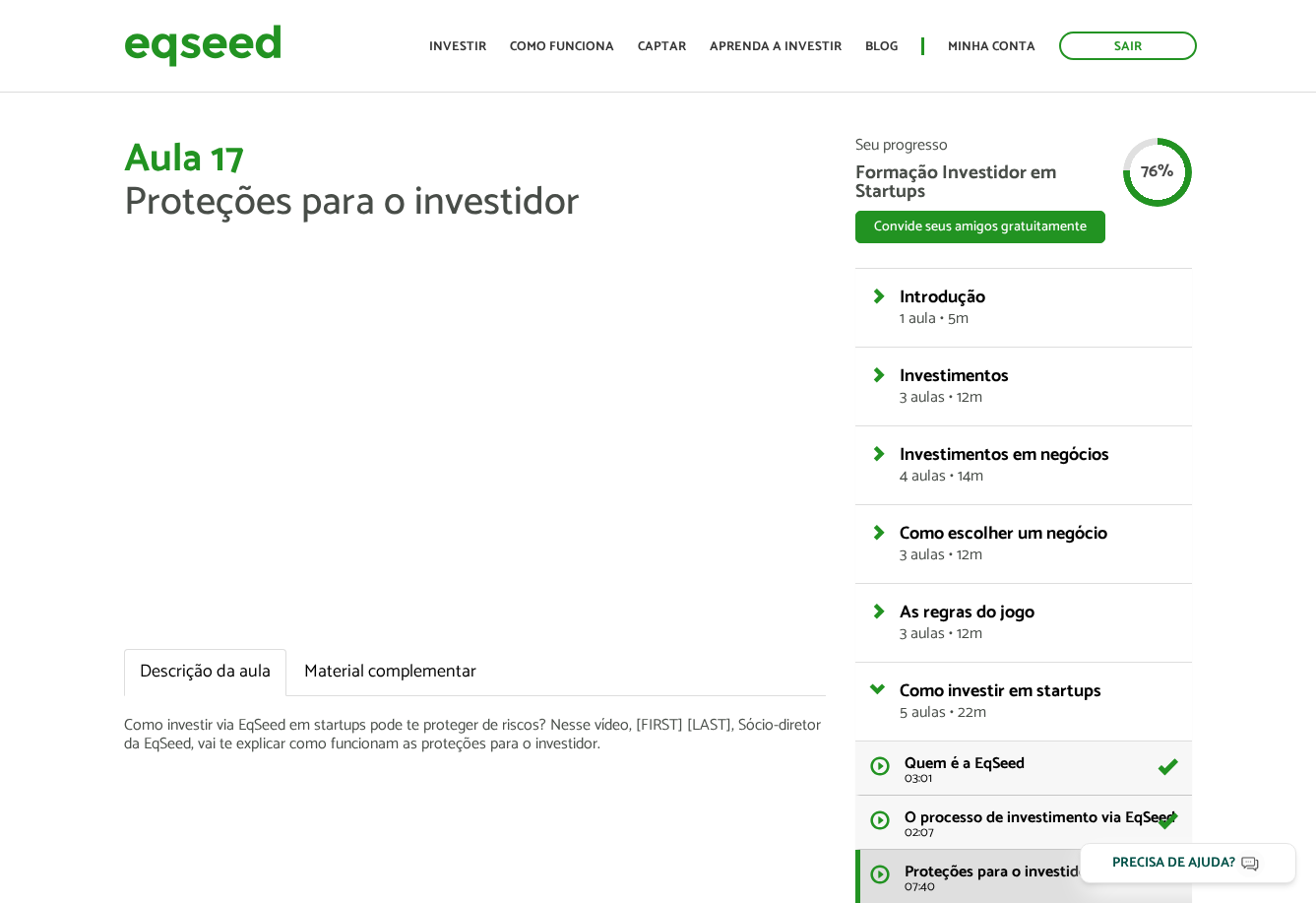scroll, scrollTop: 0, scrollLeft: 0, axis: both 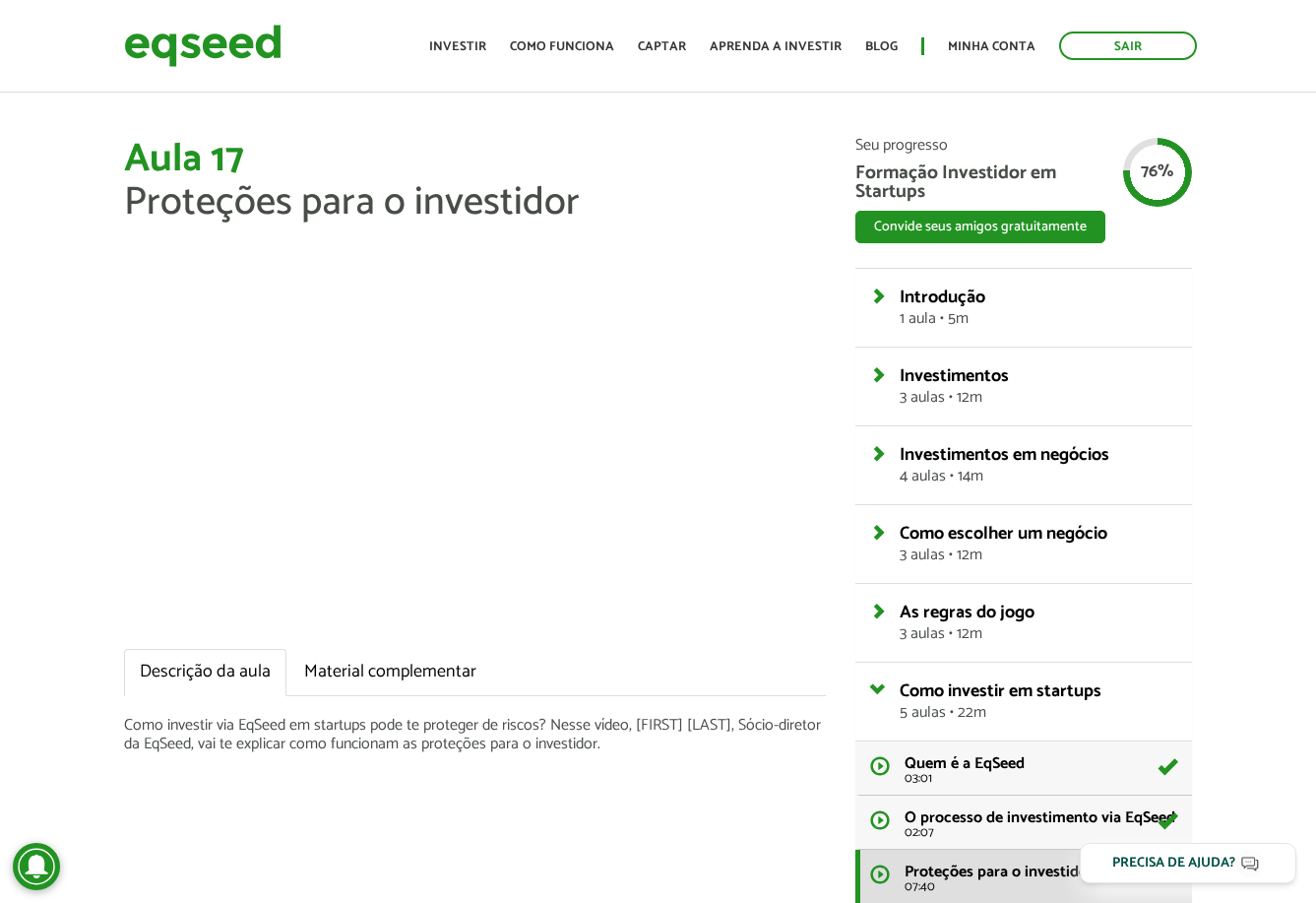click on "Aula 17 Proteções para o investidor
Descrição da aula
Material complementar
Como investir via EqSeed em startups pode te proteger de riscos? Nesse vídeo, Brian Begnoche, Sócio-diretor da EqSeed, vai te explicar como funcionam as proteções para o investidor.
Seu progresso
Formação Investidor em Startups
Convide seus amigos gratuitamente
WhatsApp
LinkedIn" at bounding box center [658, 730] 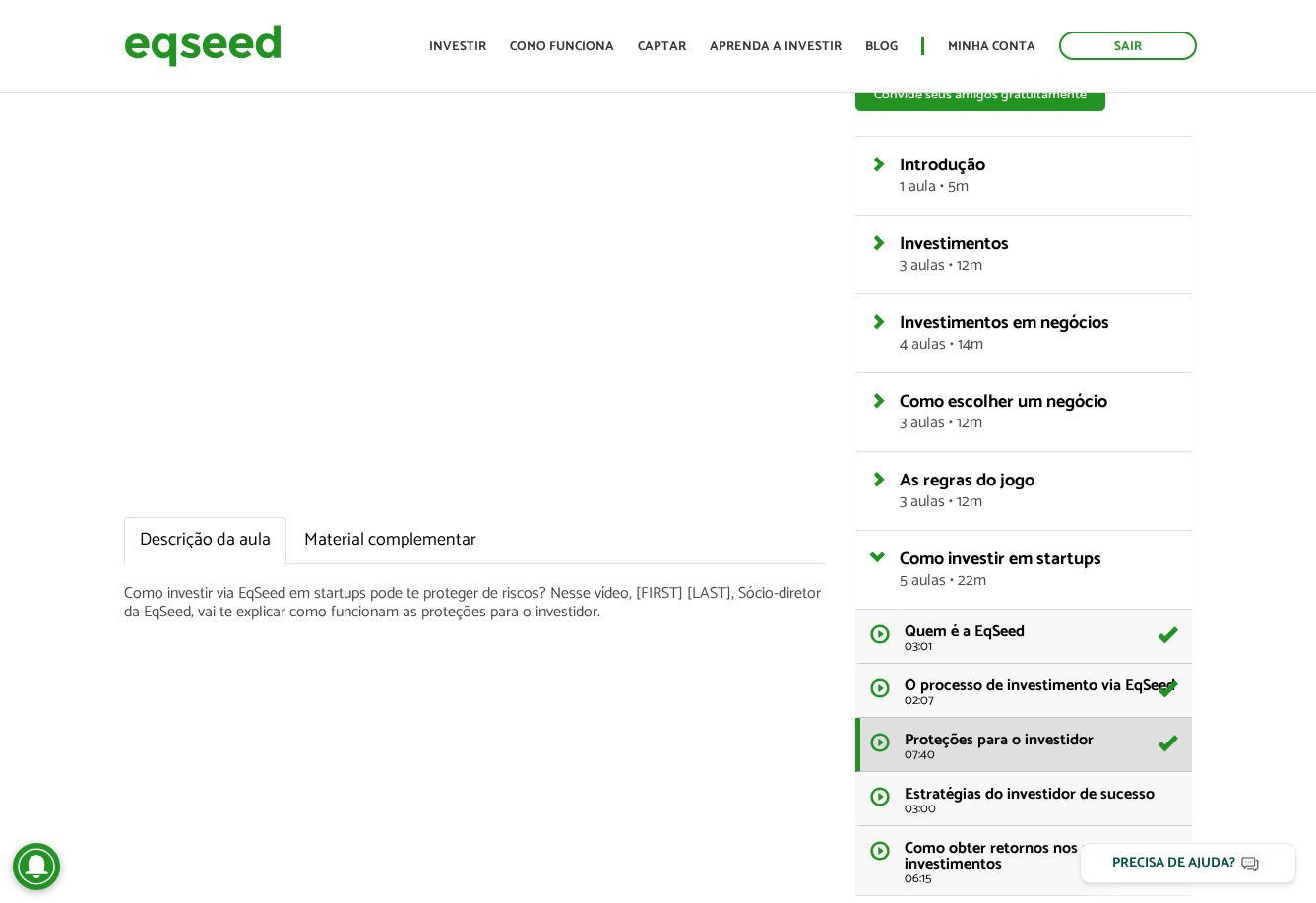 scroll, scrollTop: 295, scrollLeft: 0, axis: vertical 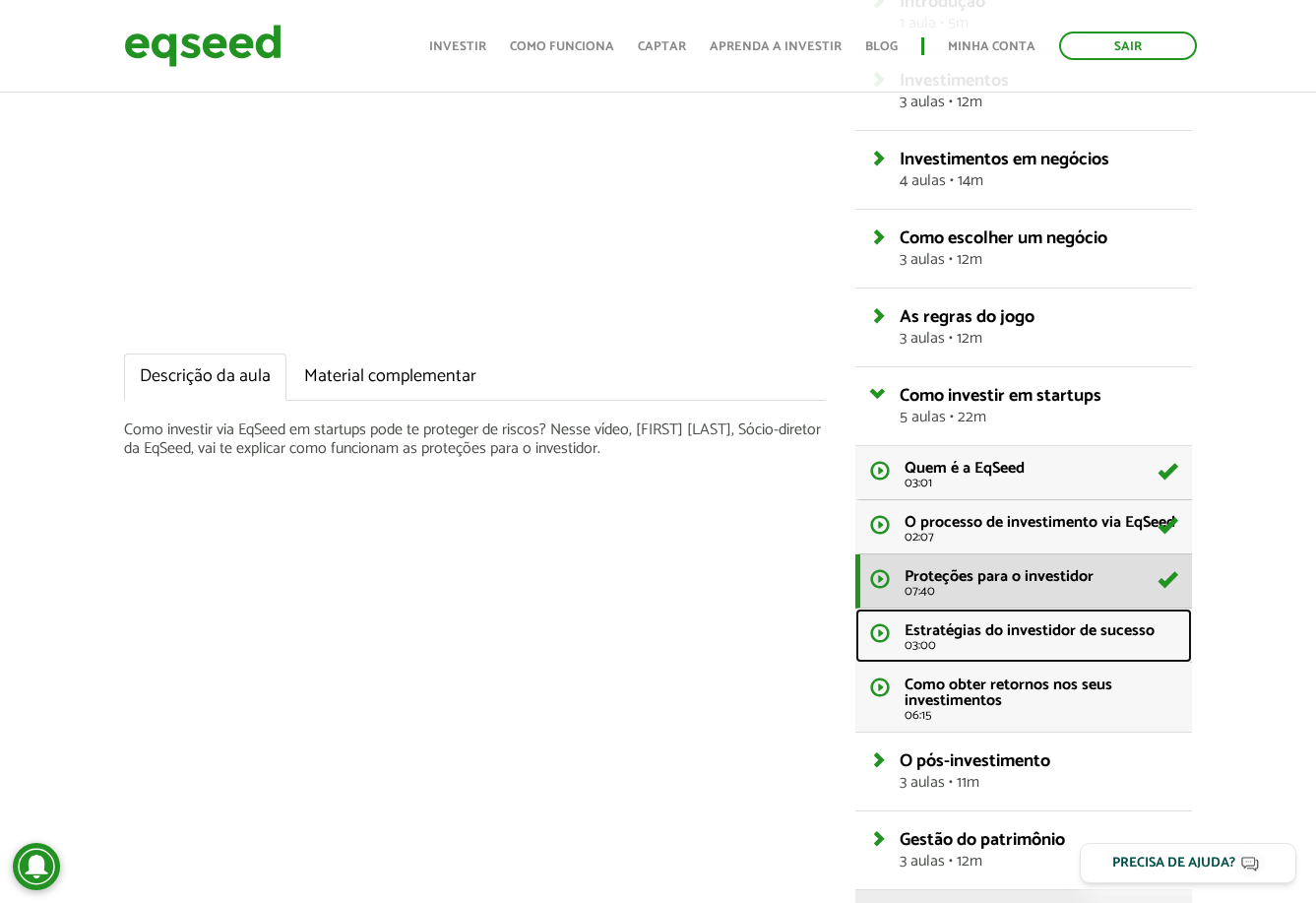 click on "Estratégias do investidor de sucesso" at bounding box center (1030, 630) 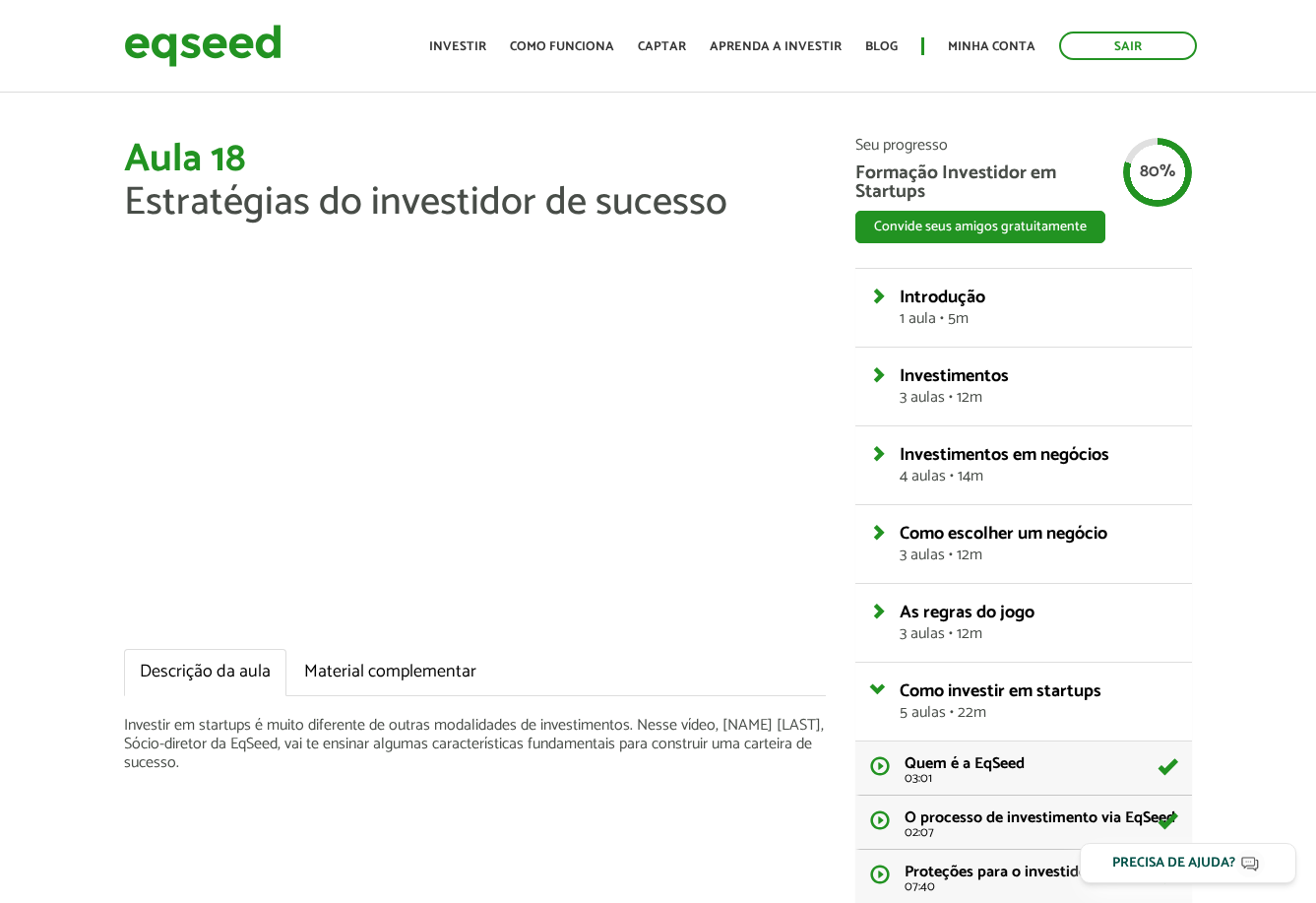 scroll, scrollTop: 0, scrollLeft: 0, axis: both 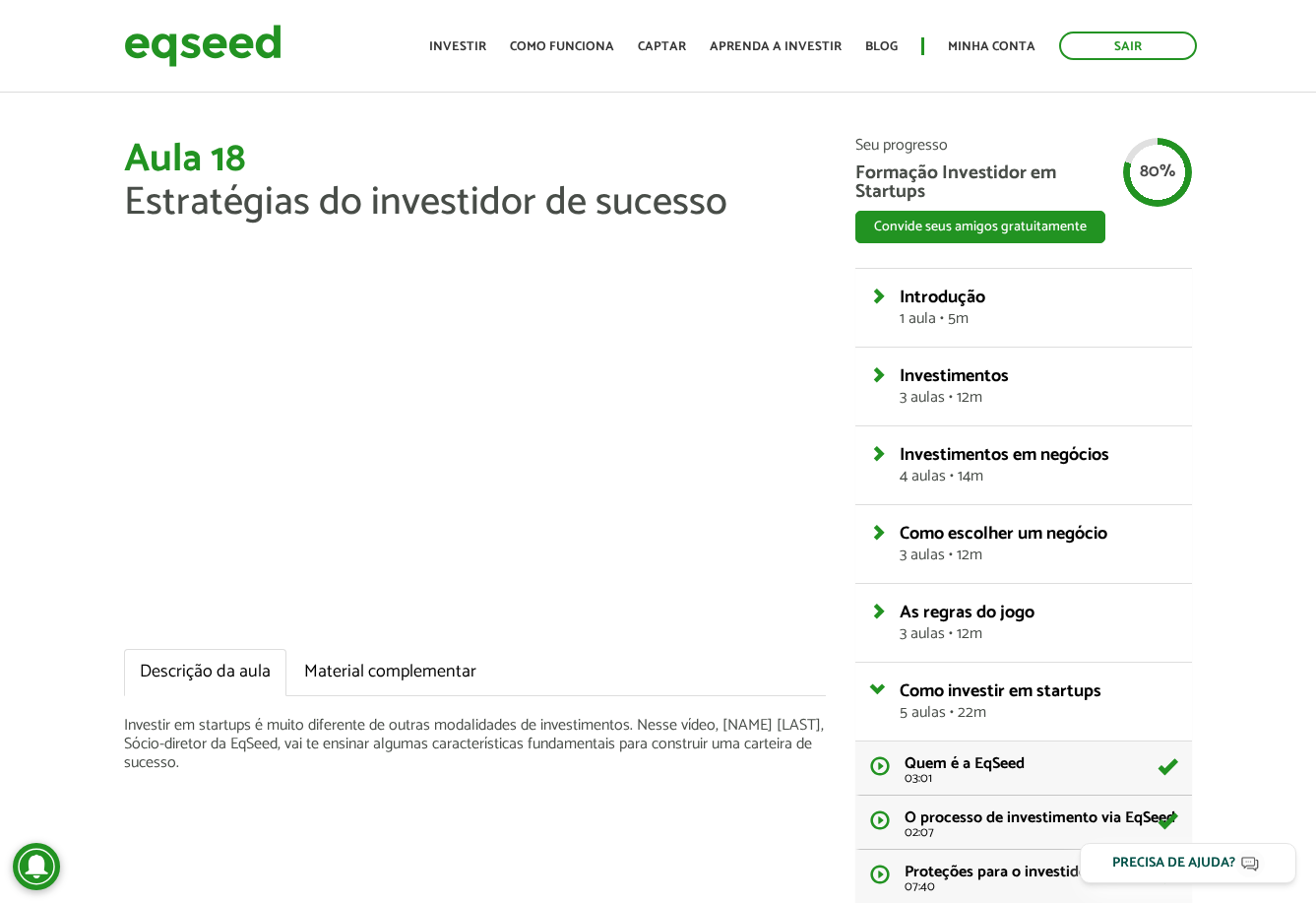 click on "Seu progresso
Formação Investidor em Startups
Convide seus amigos gratuitamente
WhatsApp
LinkedIn
Introdução 1 aula • 5m
O Poder do Equity   04:52
Investimentos 3 aulas • 12m
Por que investimos   03:41
Risco x retorno   04:17
A importância da diversificação   03:52" at bounding box center [1023, 730] 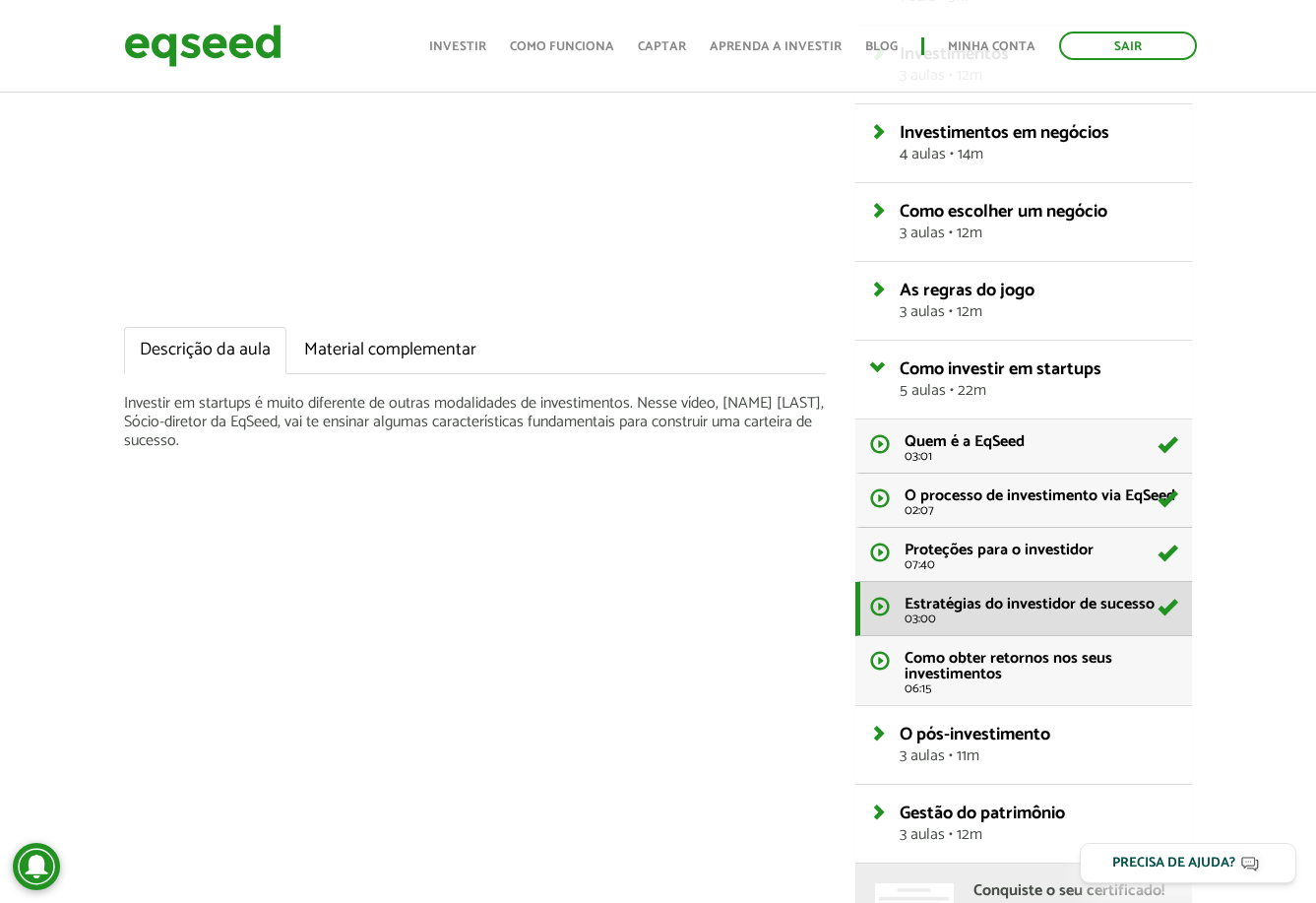 scroll, scrollTop: 492, scrollLeft: 0, axis: vertical 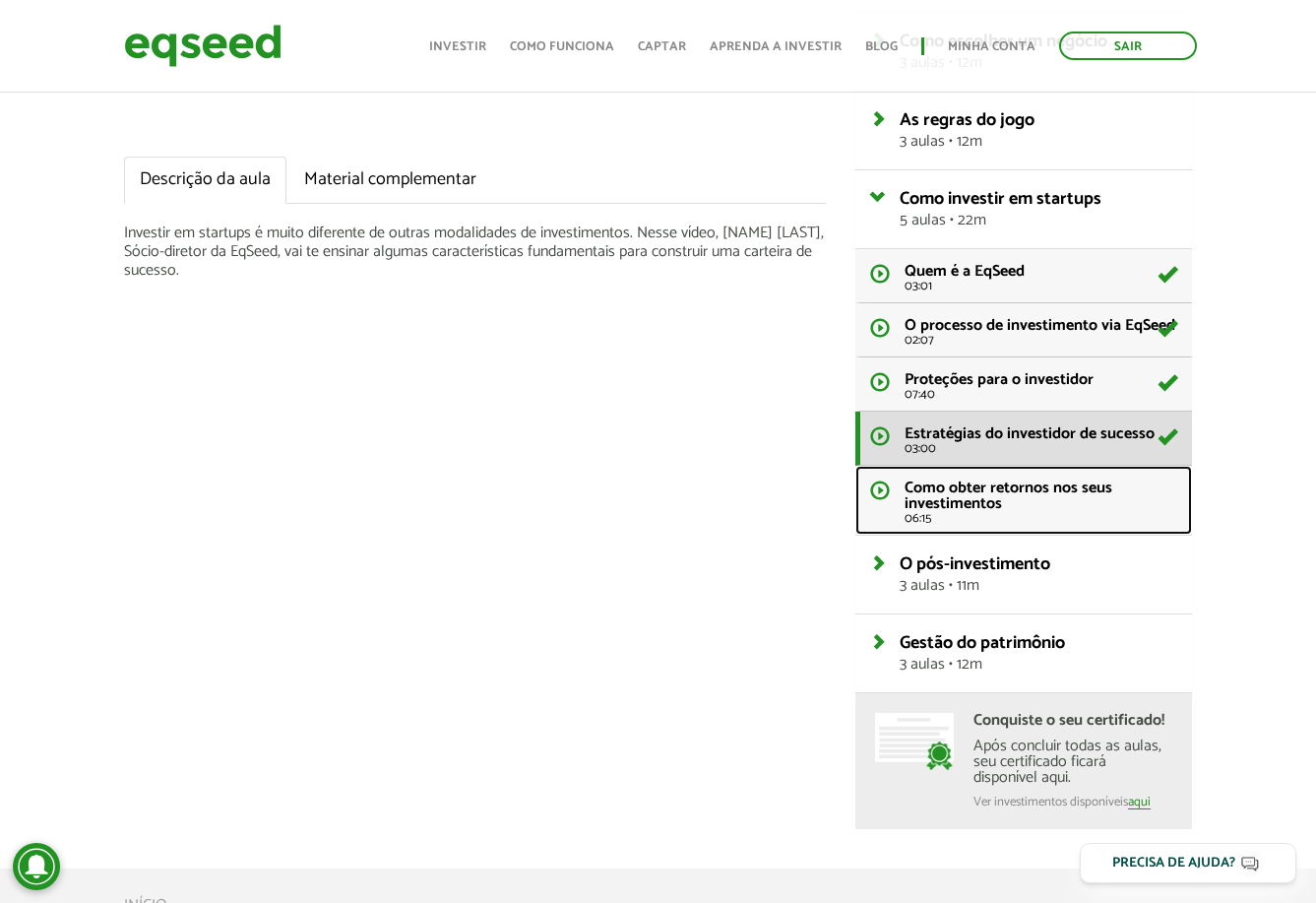 click on "Como obter retornos nos seus investimentos   06:15" at bounding box center [1040, 502] 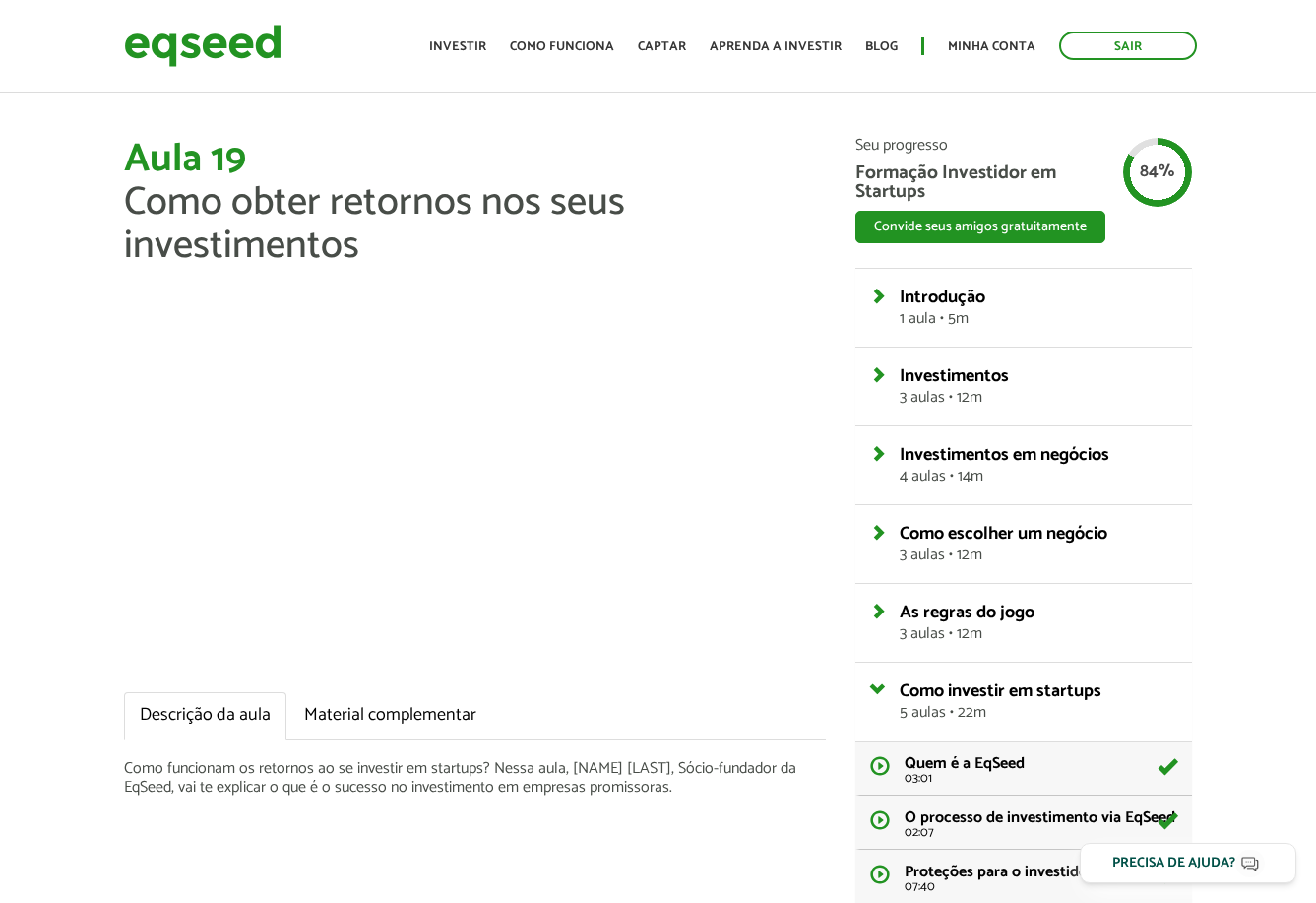scroll, scrollTop: 0, scrollLeft: 0, axis: both 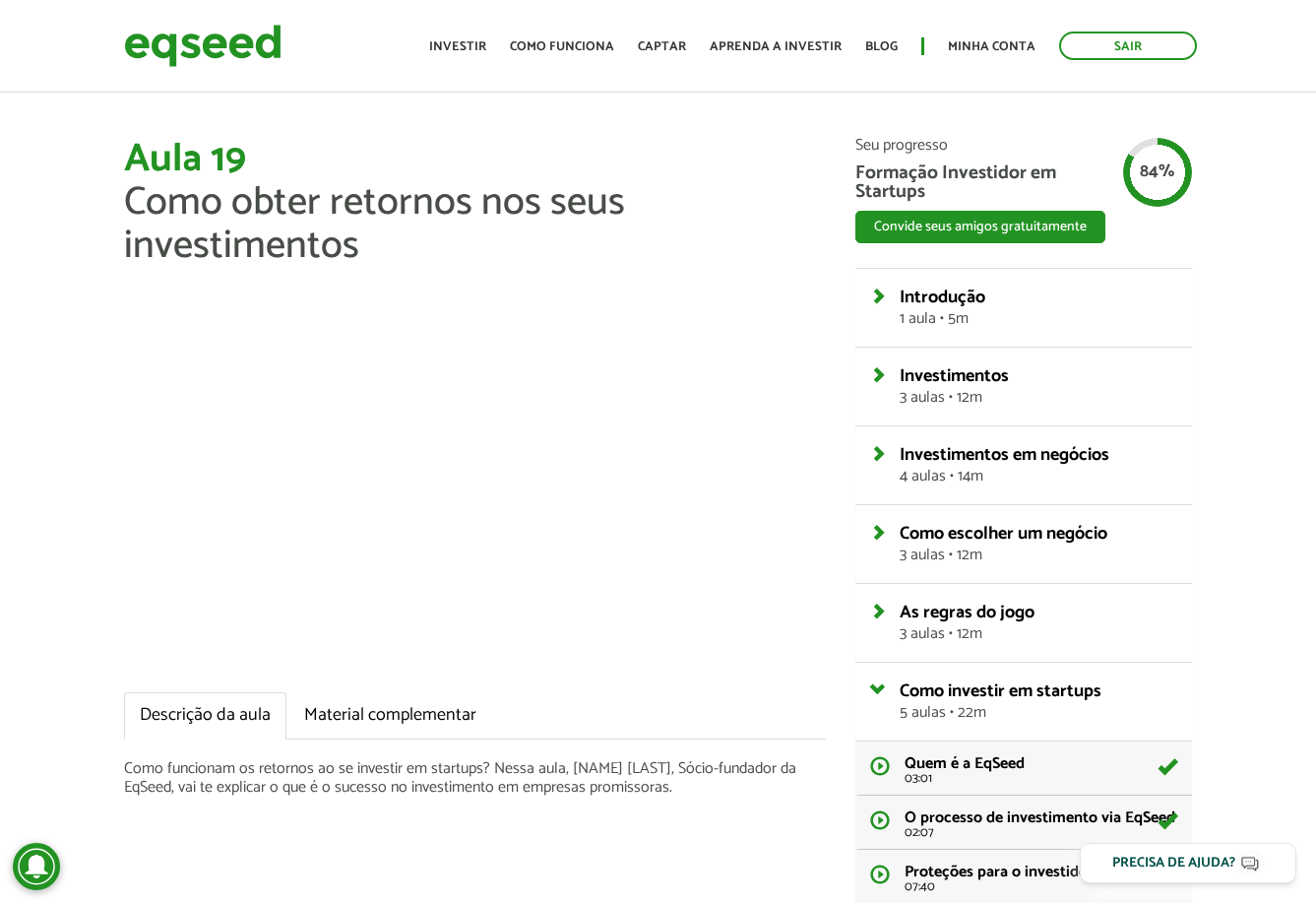click on "Aula 19 Como obter retornos nos seus investimentos
Descrição da aula
Material complementar
Como funcionam os retornos ao se investir em startups?  Nessa aula, Brian Begnoche, Sócio-fundador da EqSeed, vai te explicar o que é o sucesso no investimento em empresas promissoras.
Seu progresso
Formação Investidor em Startups
Convide seus amigos gratuitamente
WhatsApp
LinkedIn" at bounding box center (658, 730) 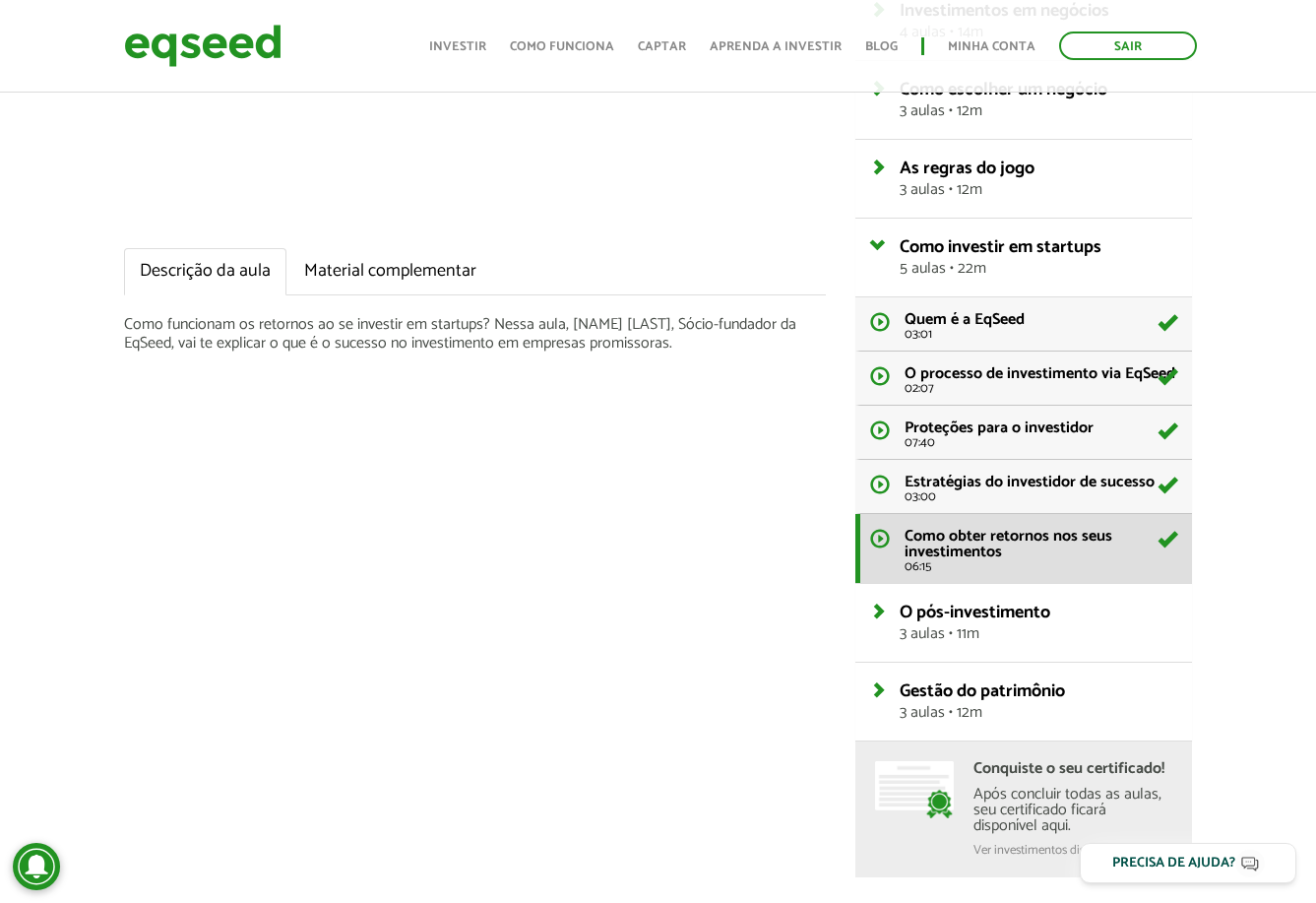 scroll, scrollTop: 492, scrollLeft: 0, axis: vertical 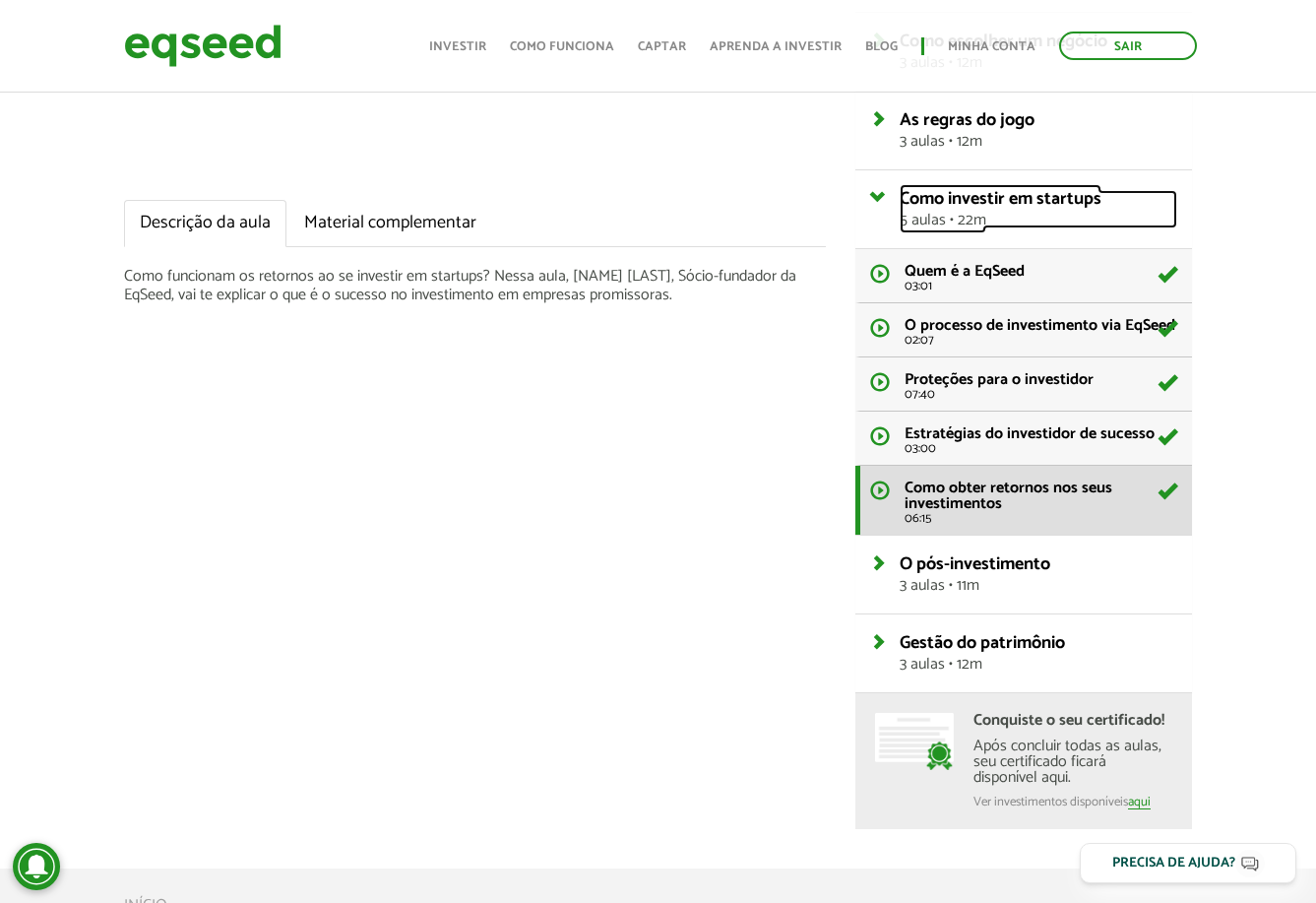 click on "5 aulas • 22m" at bounding box center [1037, 221] 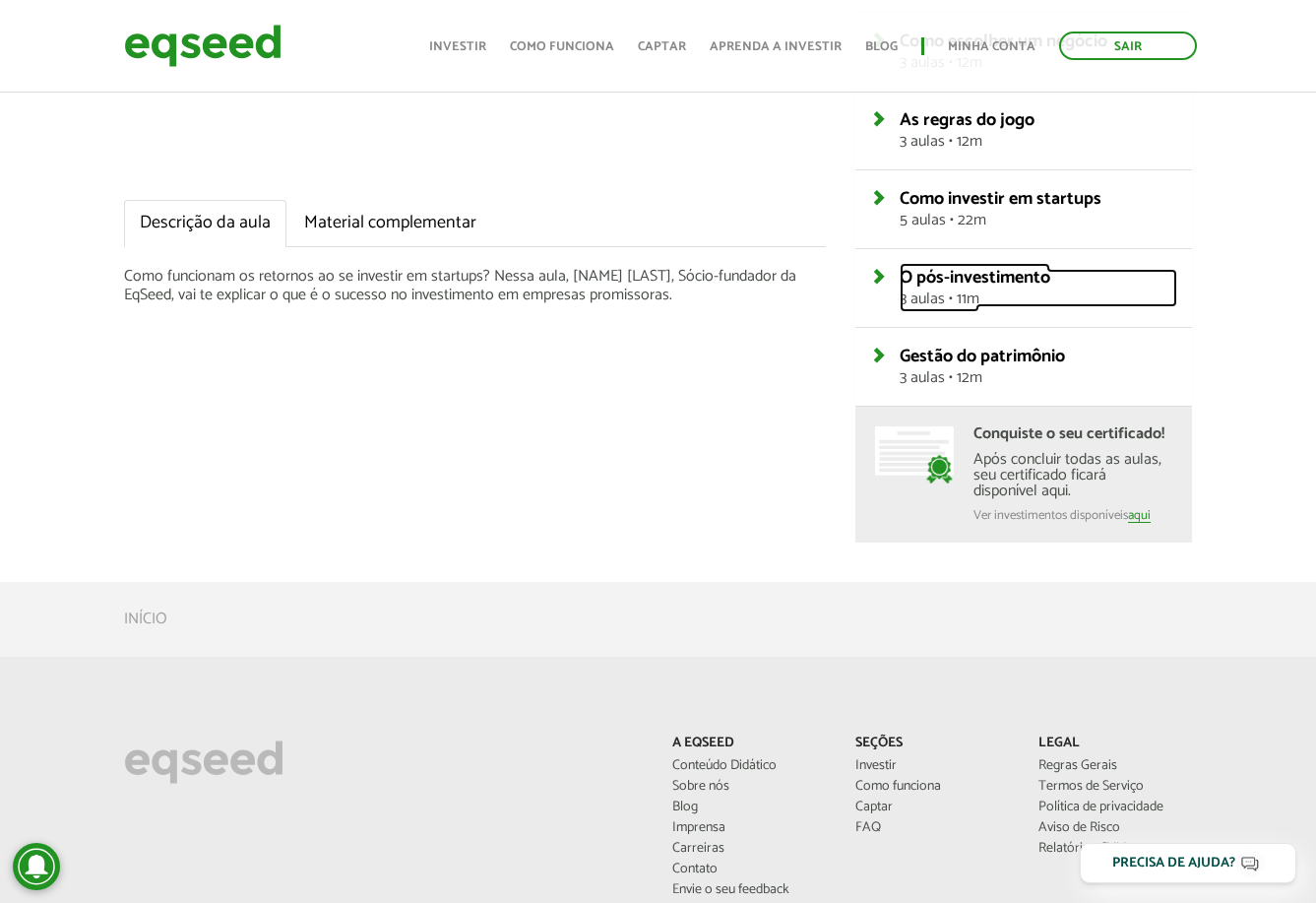 click on "3 aulas • 11m" at bounding box center (1037, 299) 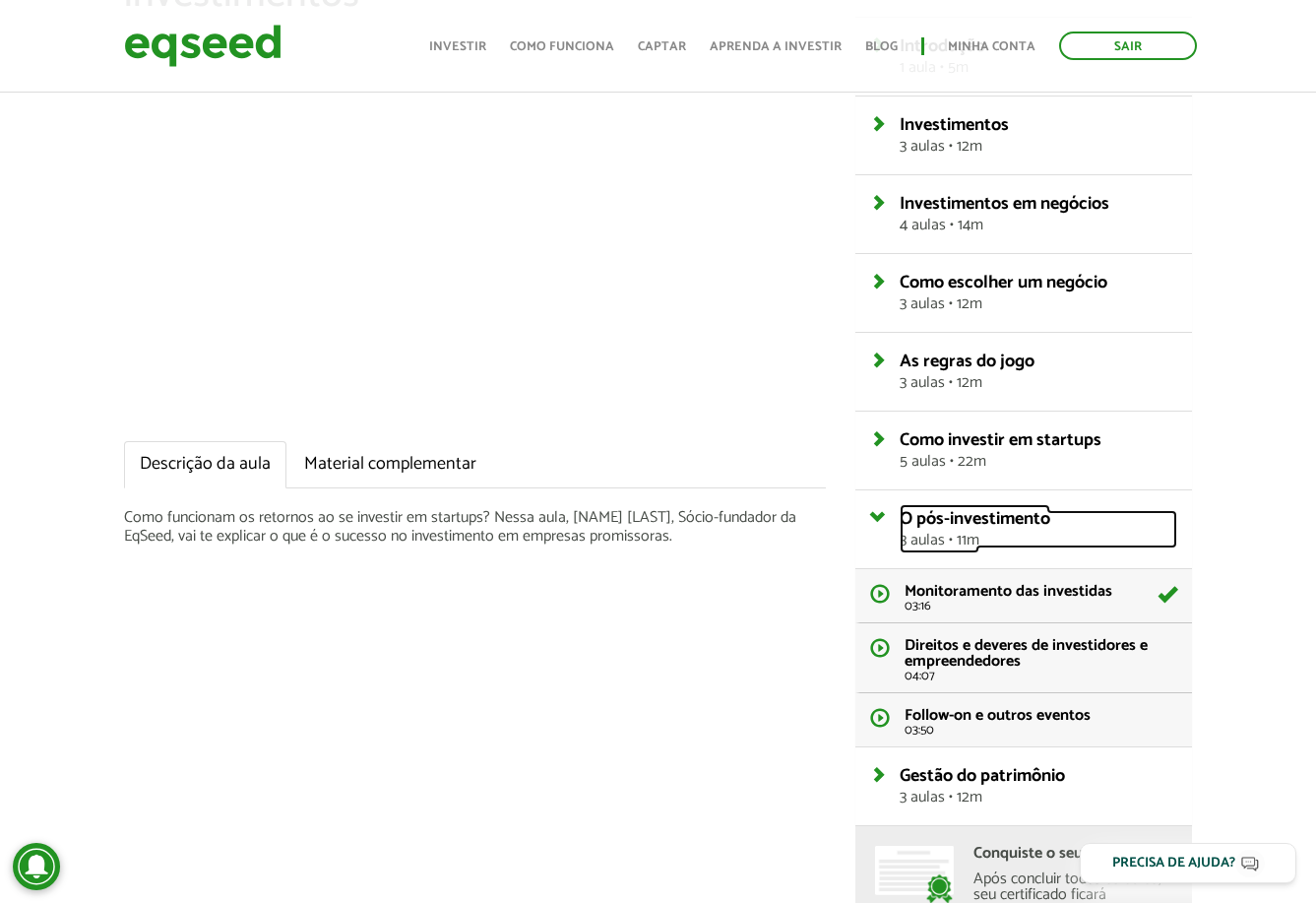 scroll, scrollTop: 295, scrollLeft: 0, axis: vertical 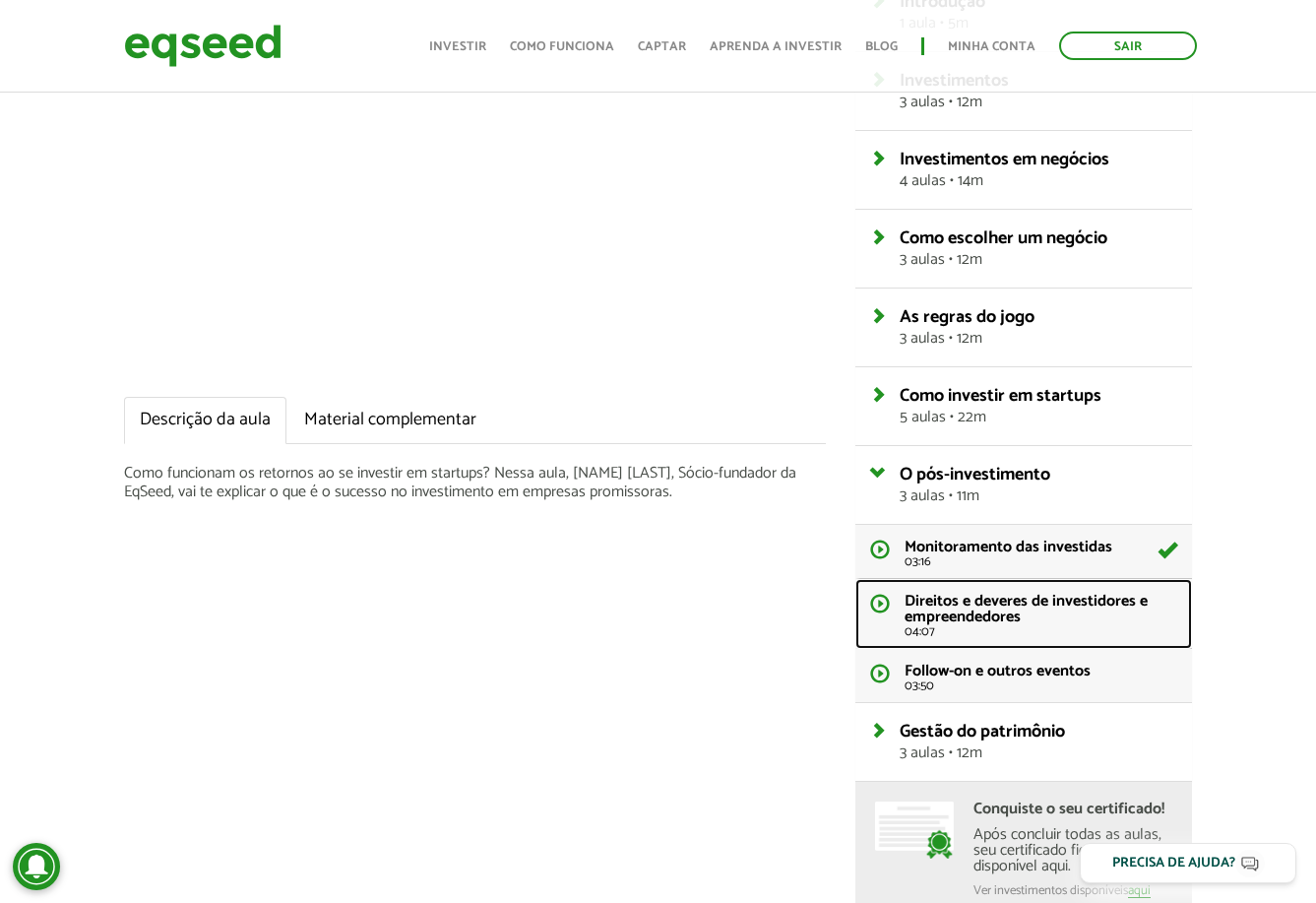 click on "Direitos e deveres de investidores e empreendedores" at bounding box center [1026, 609] 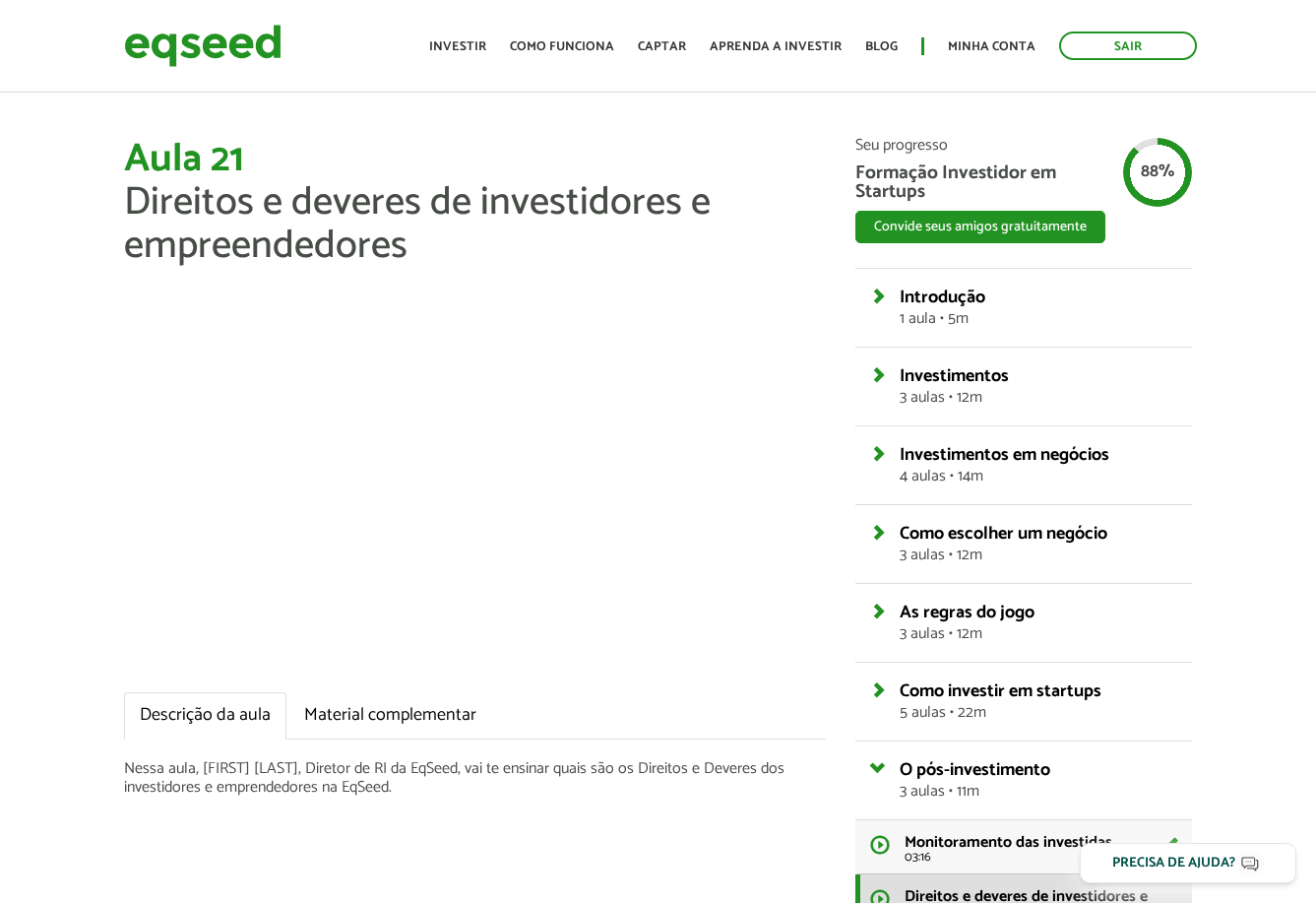 scroll, scrollTop: 0, scrollLeft: 0, axis: both 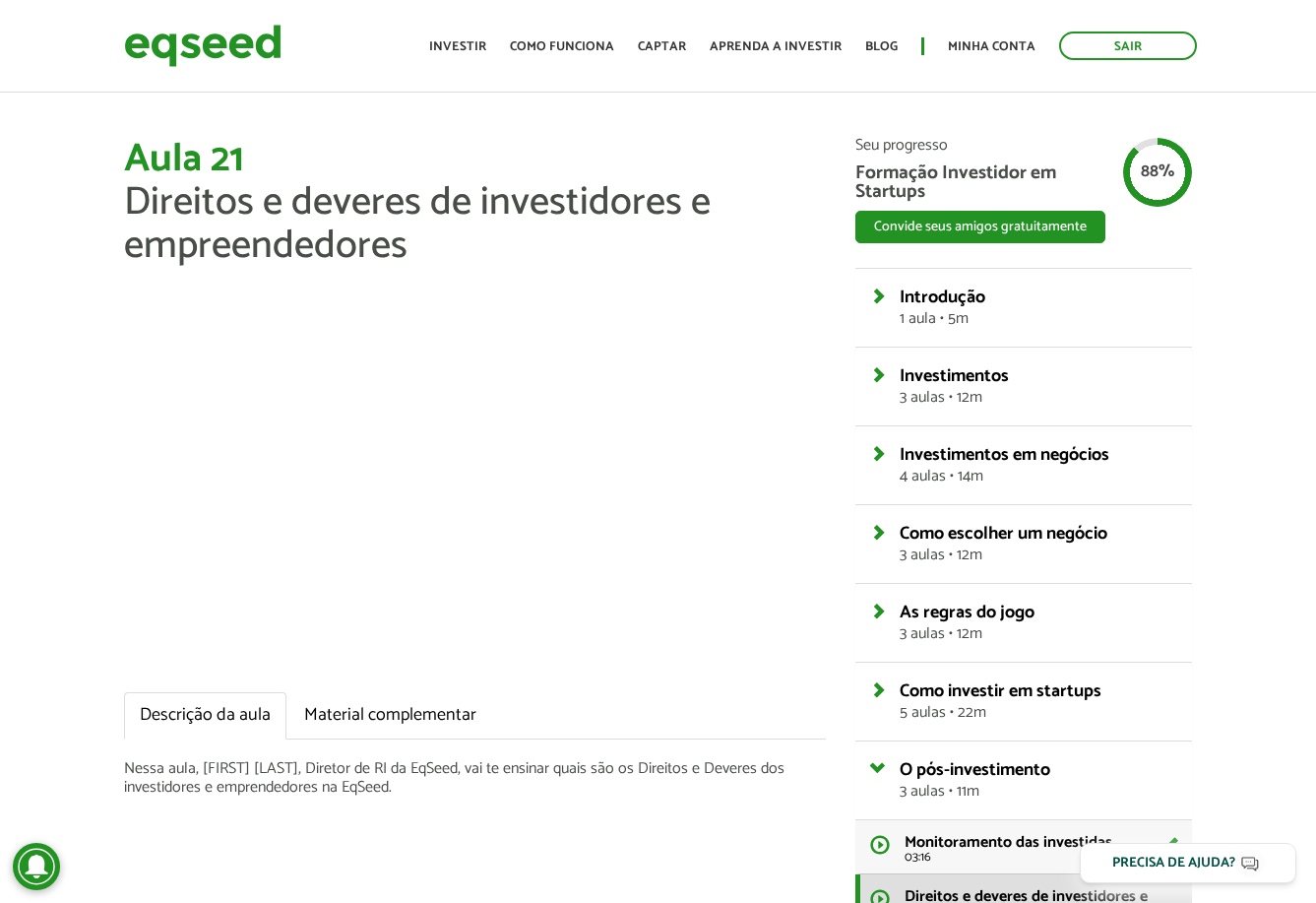 click on "Aula 21 Direitos e deveres de investidores e empreendedores
Descrição da aula
Material complementar
Nessa aula, [FIRST] [LAST], Diretor de RI da EqSeed, vai te ensinar quais são os Direitos e Deveres dos investidores e emprendedores na EqSeed.
Seu progresso
Formação Investidor em Startups
Convide seus amigos gratuitamente
WhatsApp
LinkedIn" at bounding box center (658, 676) 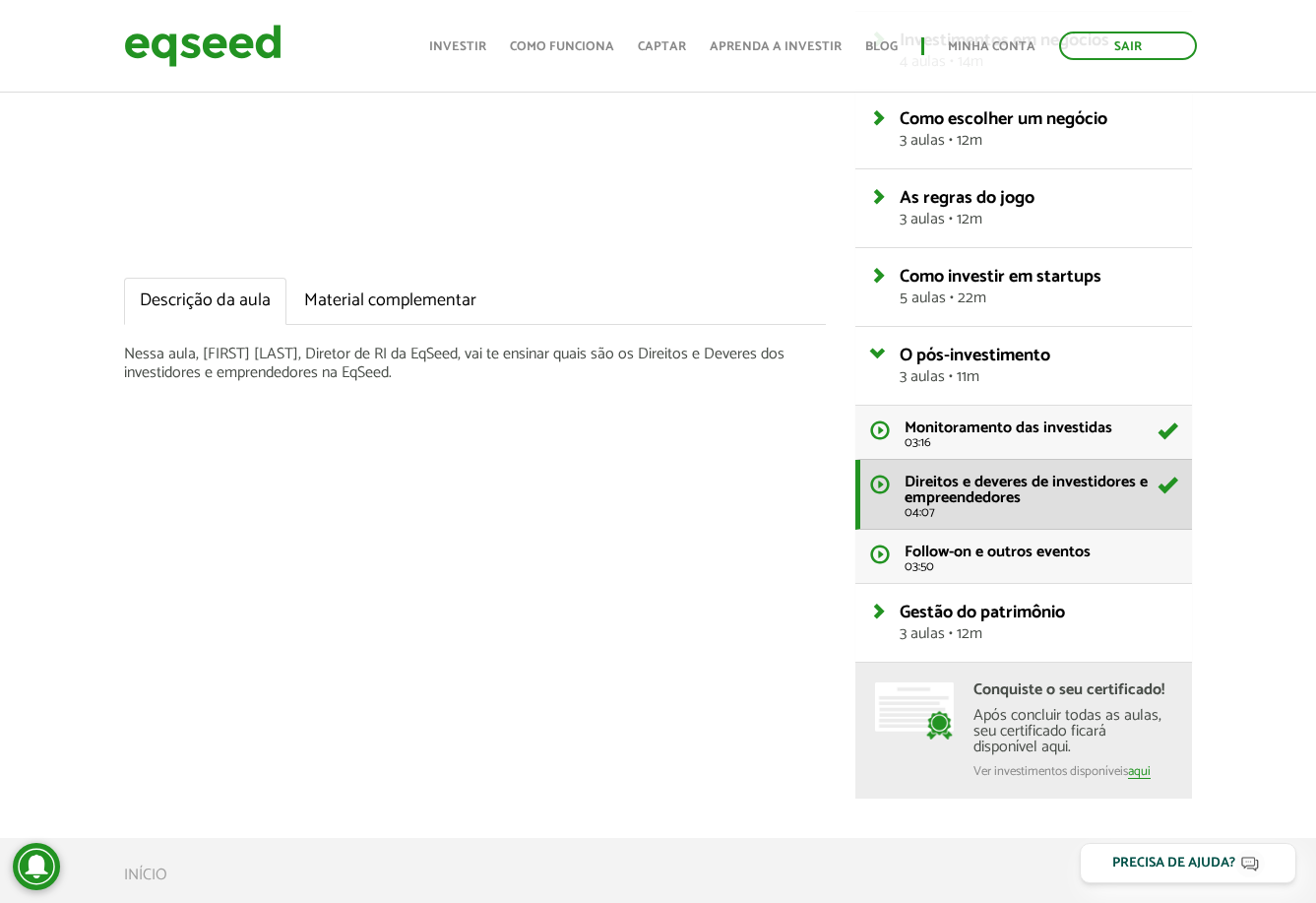 scroll, scrollTop: 591, scrollLeft: 0, axis: vertical 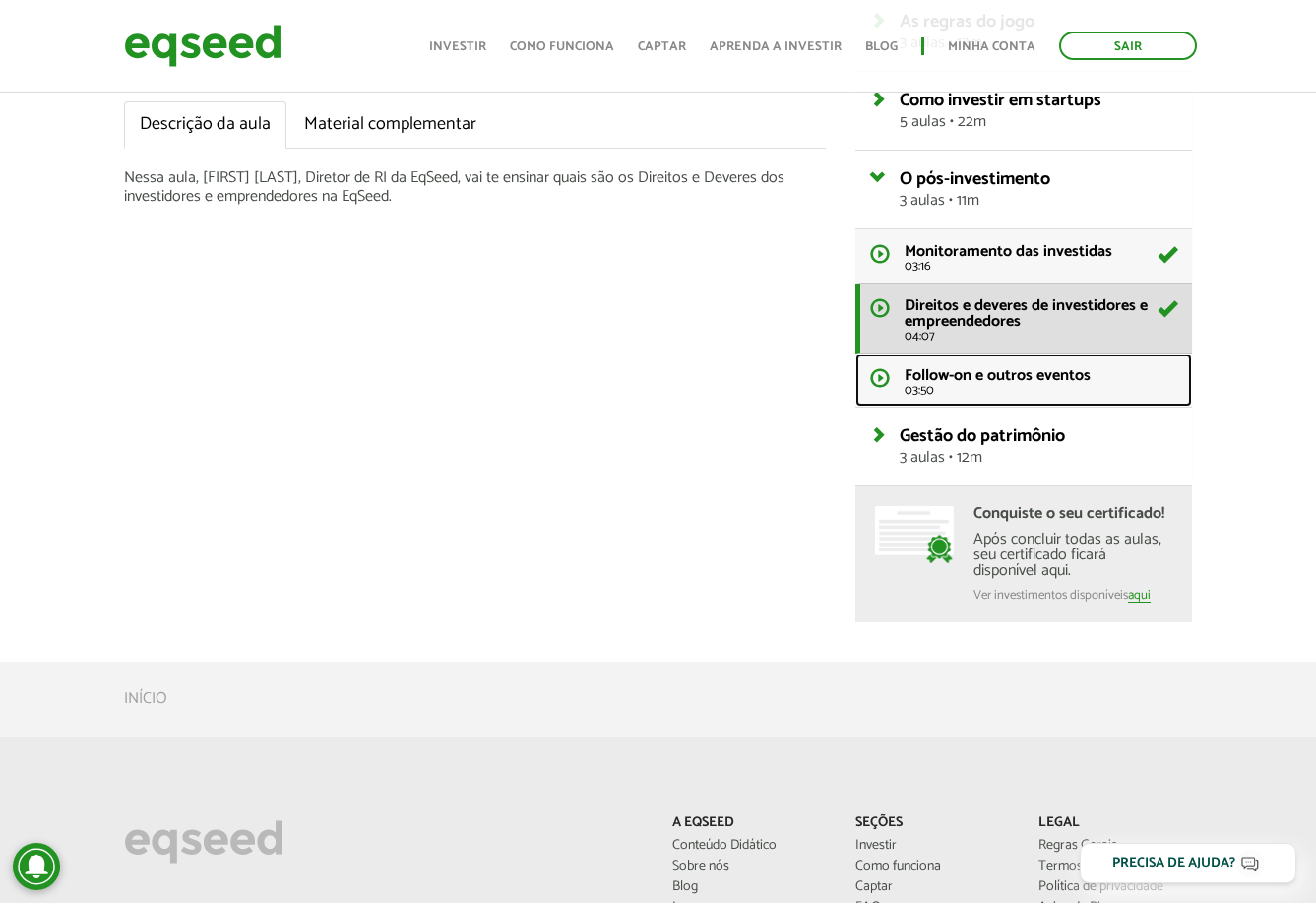 click on "03:50" at bounding box center [1040, 390] 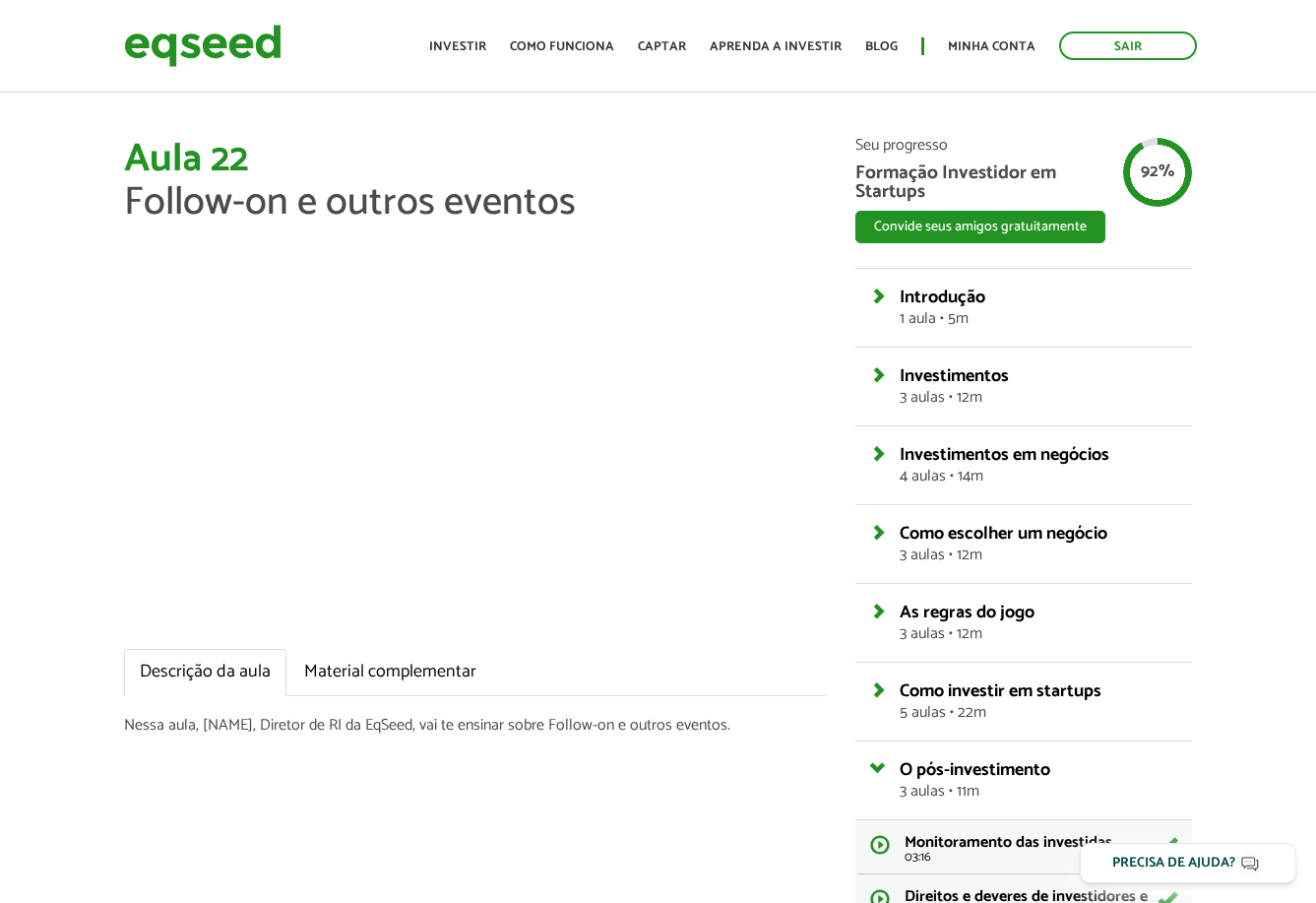 scroll, scrollTop: 0, scrollLeft: 0, axis: both 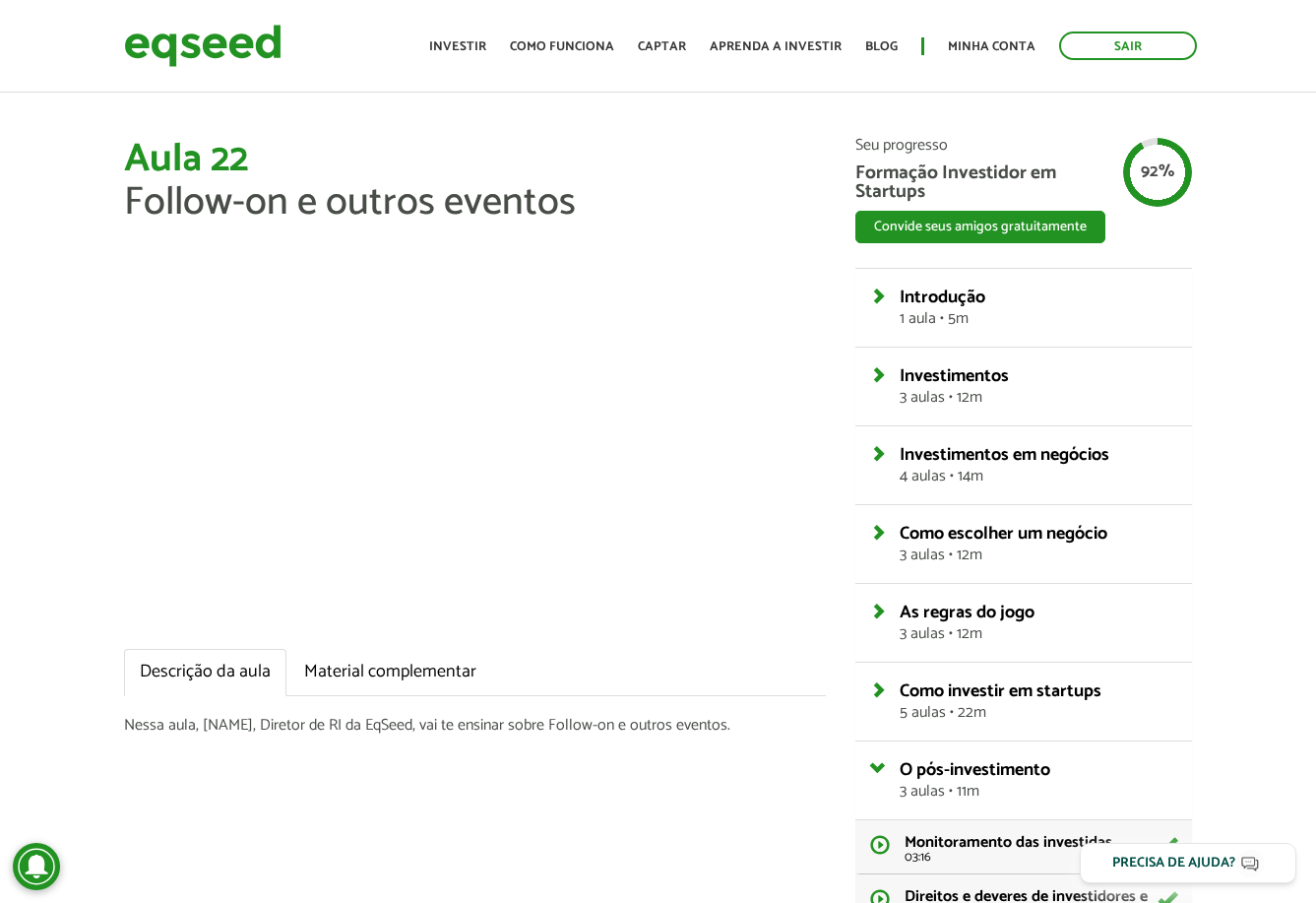 click on "Aula 22 Follow-on e outros eventos
Descrição da aula
Material complementar
Nessa aula, [NAME], Diretor de RI da EqSeed, vai te ensinar sobre Follow-on e outros eventos.
Seu progresso
Formação Investidor em Startups
Convide seus amigos gratuitamente
WhatsApp
LinkedIn
Introdução 1 aula • 5m" at bounding box center (658, 676) 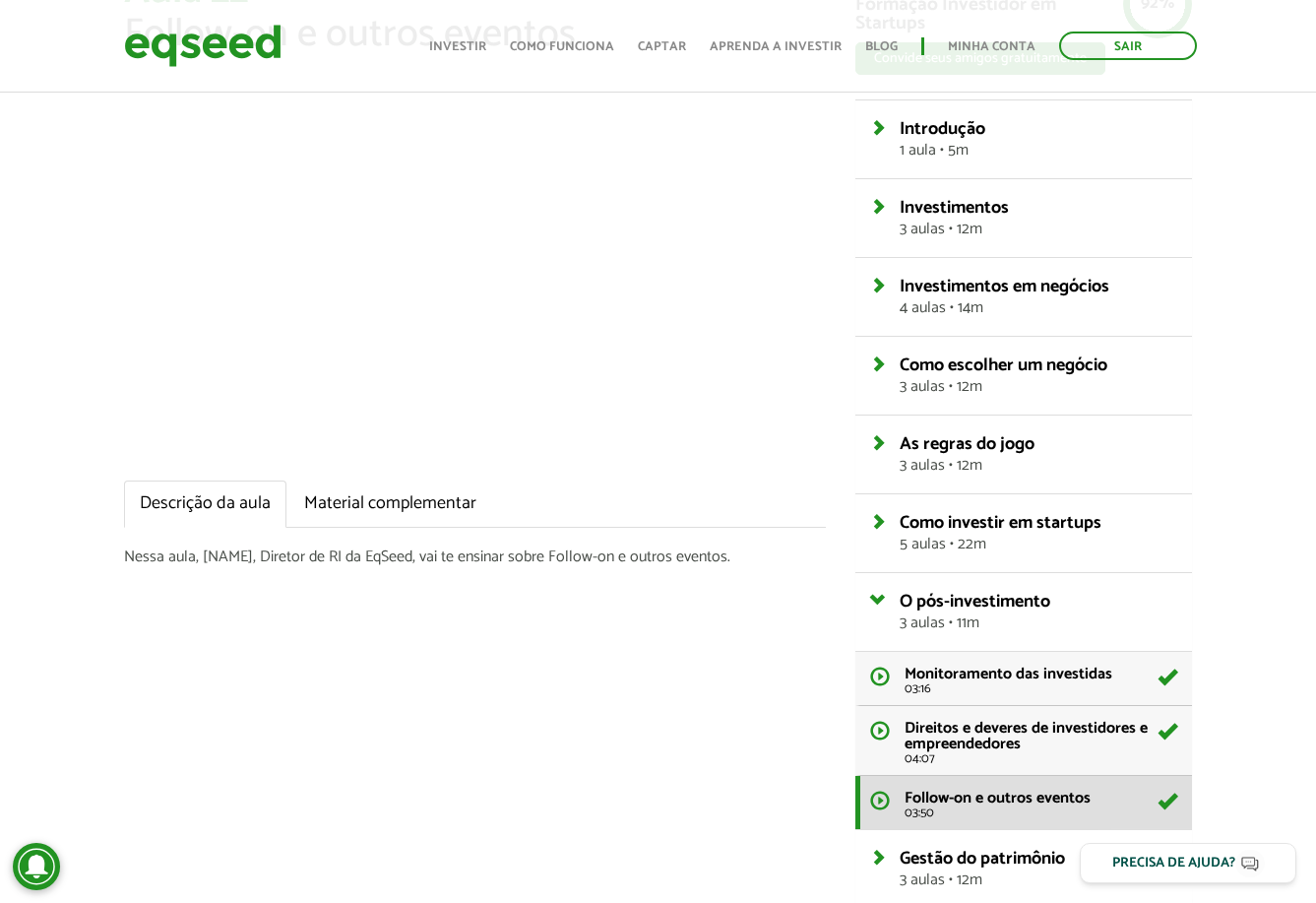scroll, scrollTop: 492, scrollLeft: 0, axis: vertical 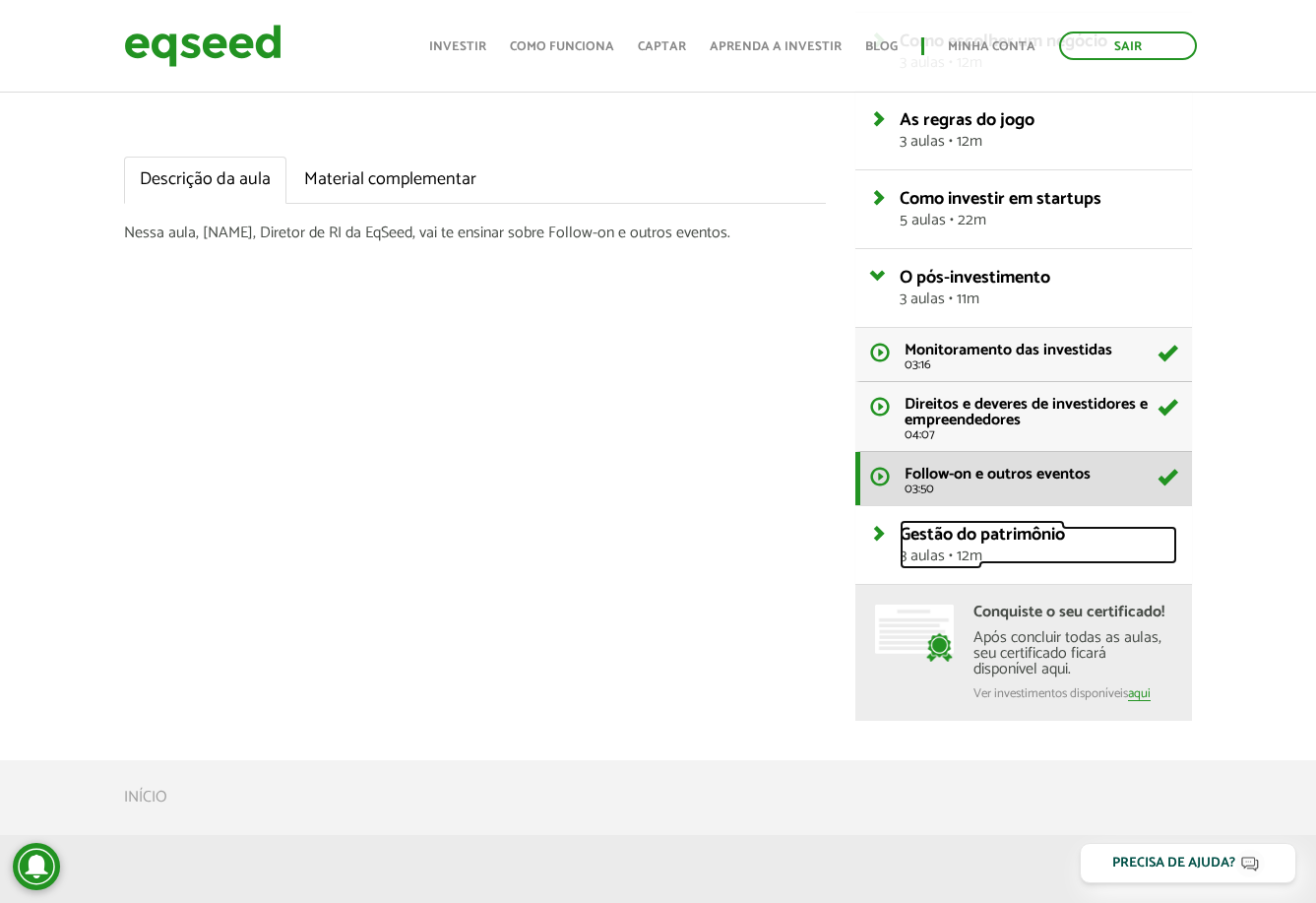 click on "Gestão do patrimônio" at bounding box center [982, 535] 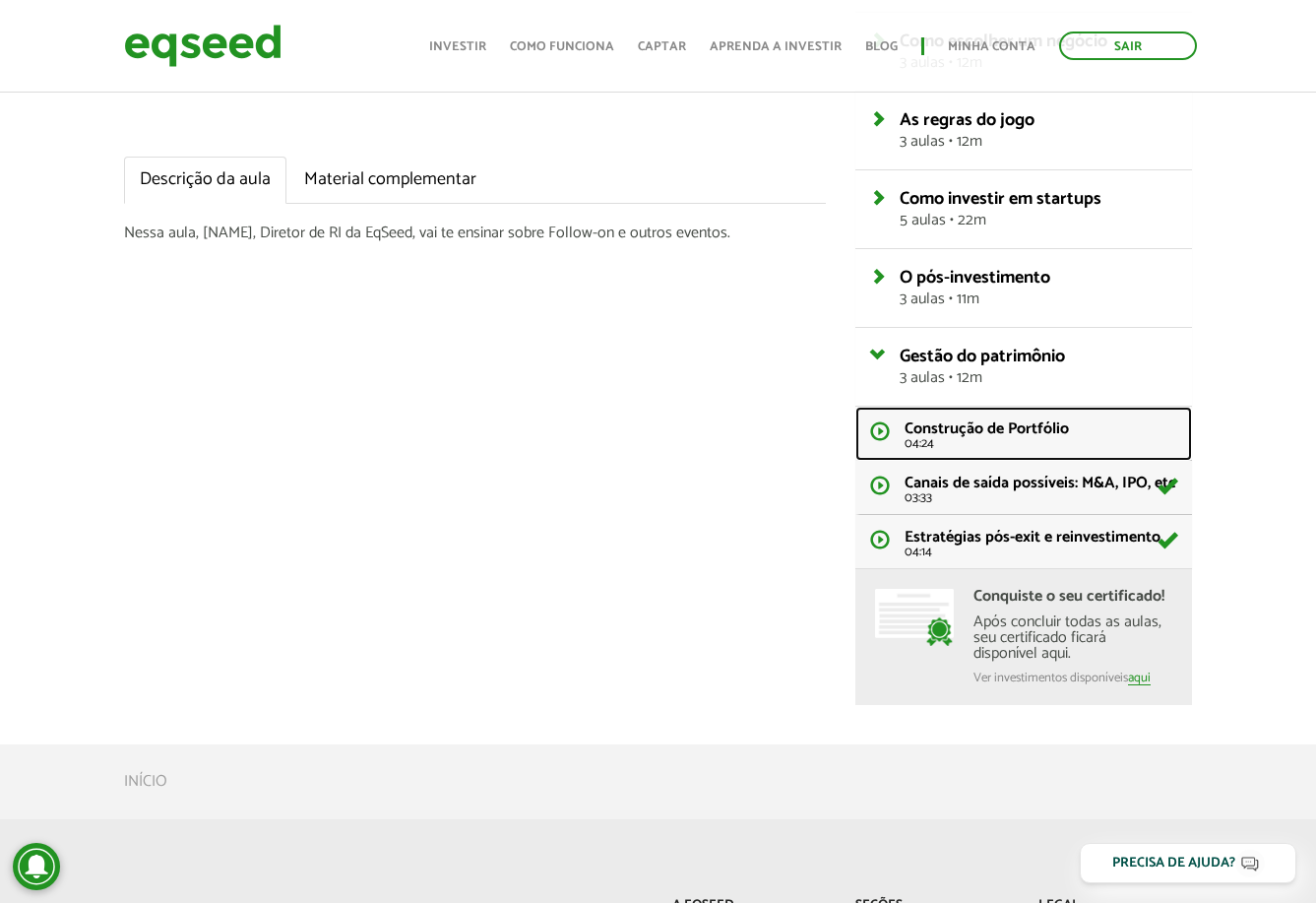 click on "Construção de Portfólio" at bounding box center [986, 428] 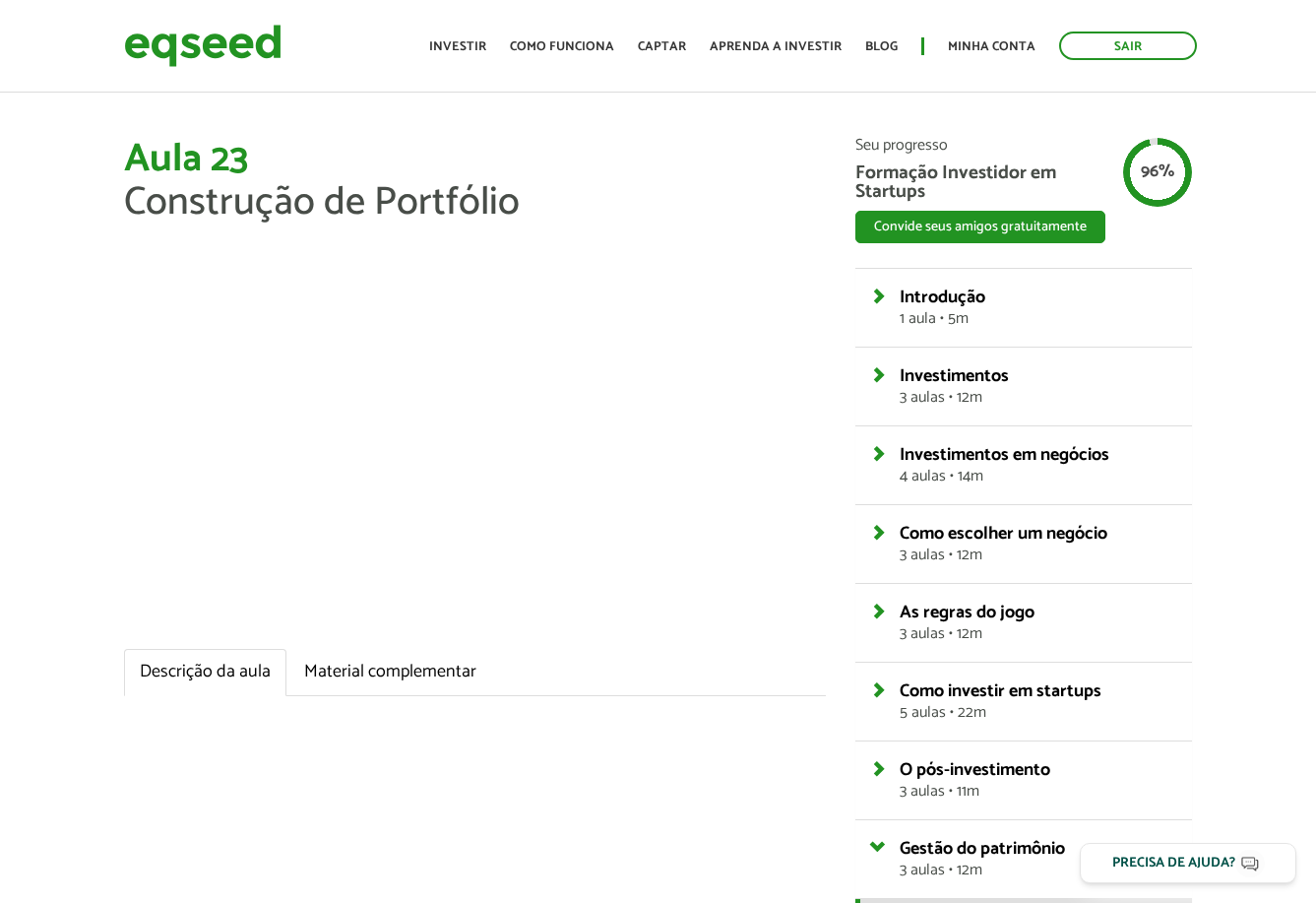 scroll, scrollTop: 0, scrollLeft: 0, axis: both 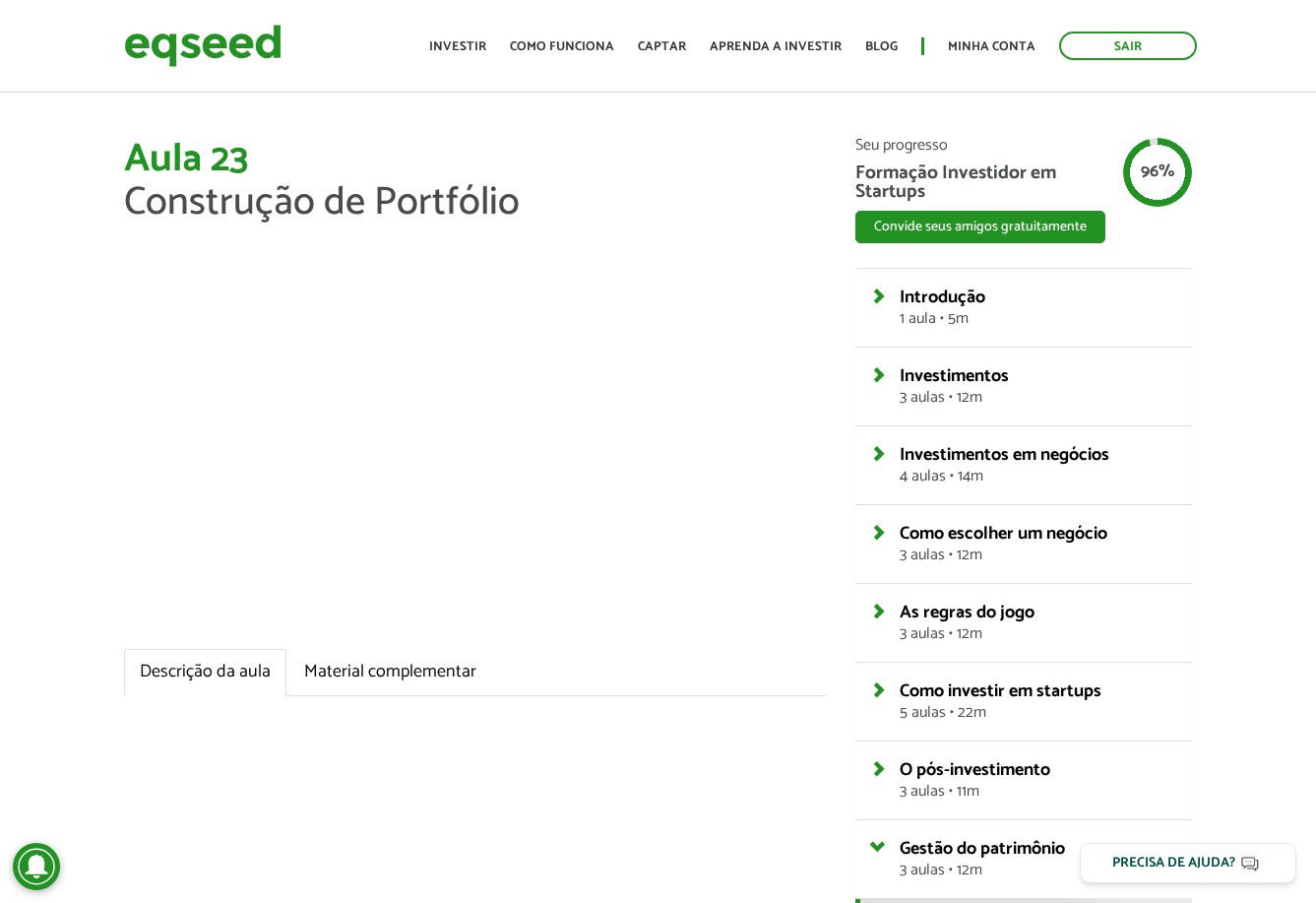 click on "Aula 23 Construção de Portfólio
Descrição da aula
Material complementar
Seu progresso
Formação Investidor em Startups
Convide seus amigos gratuitamente
WhatsApp
LinkedIn
Introdução 1 aula • 5m
O Poder do Equity" at bounding box center [658, 668] 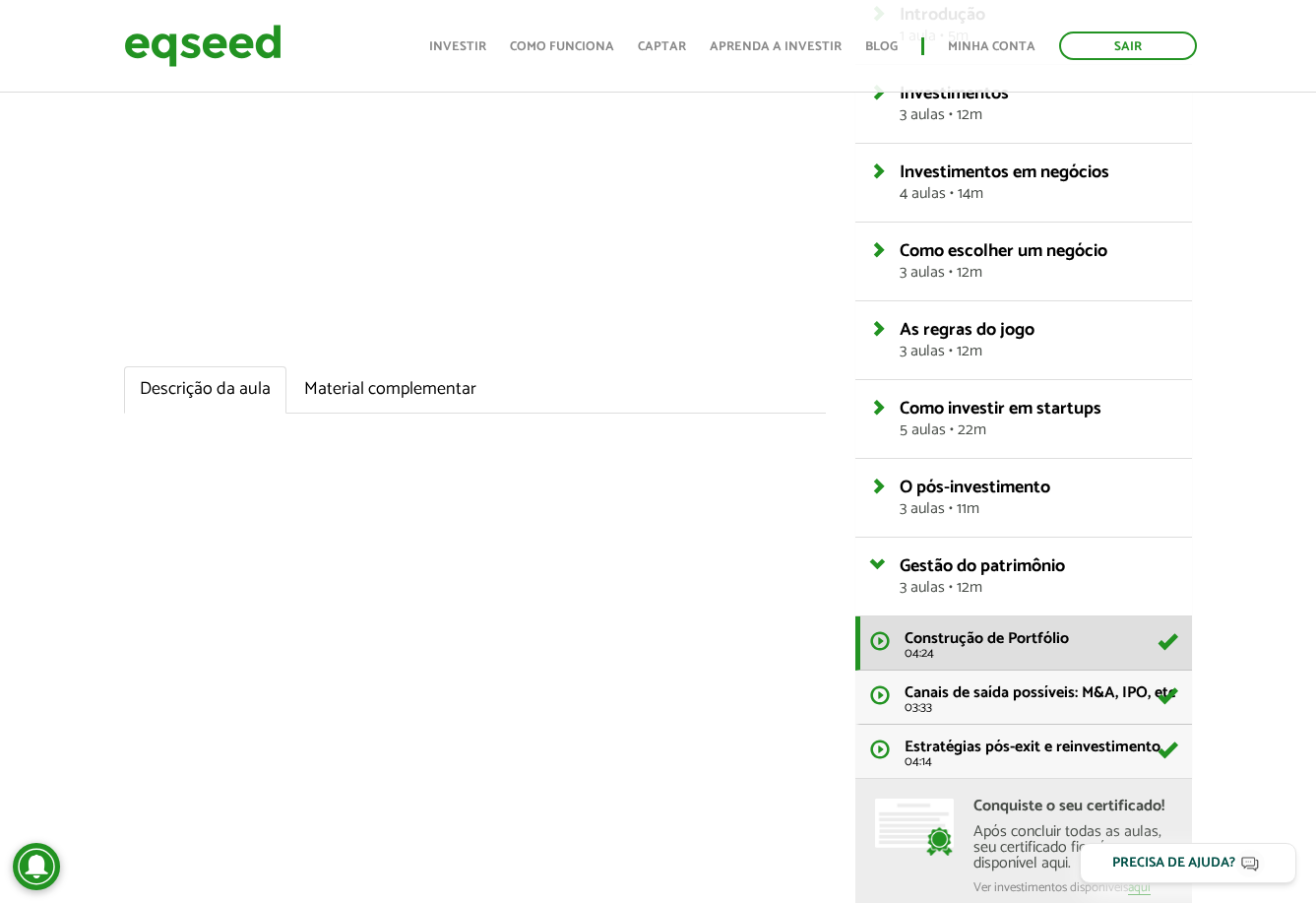 scroll, scrollTop: 295, scrollLeft: 0, axis: vertical 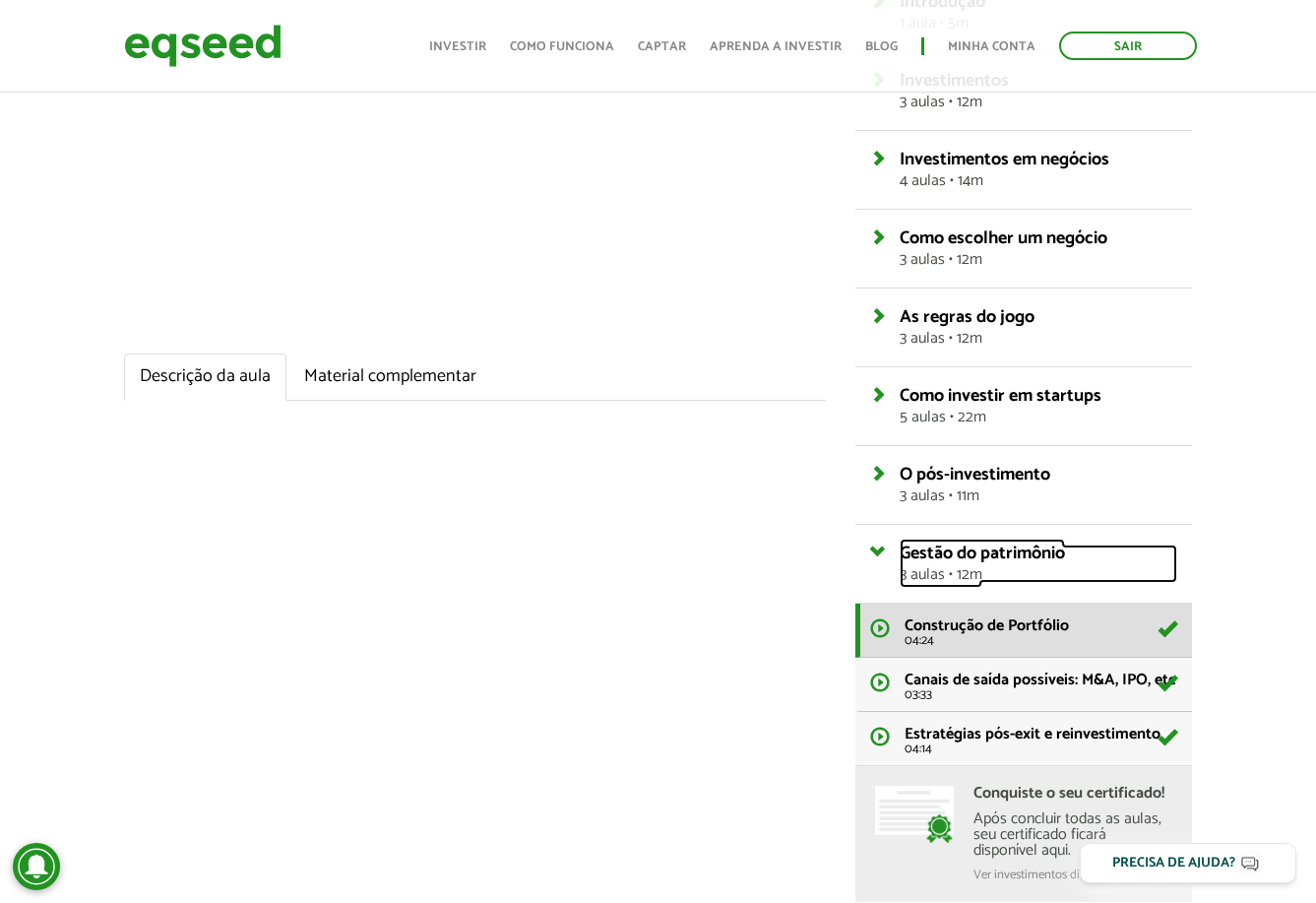 click on "3 aulas • 12m" at bounding box center (1037, 575) 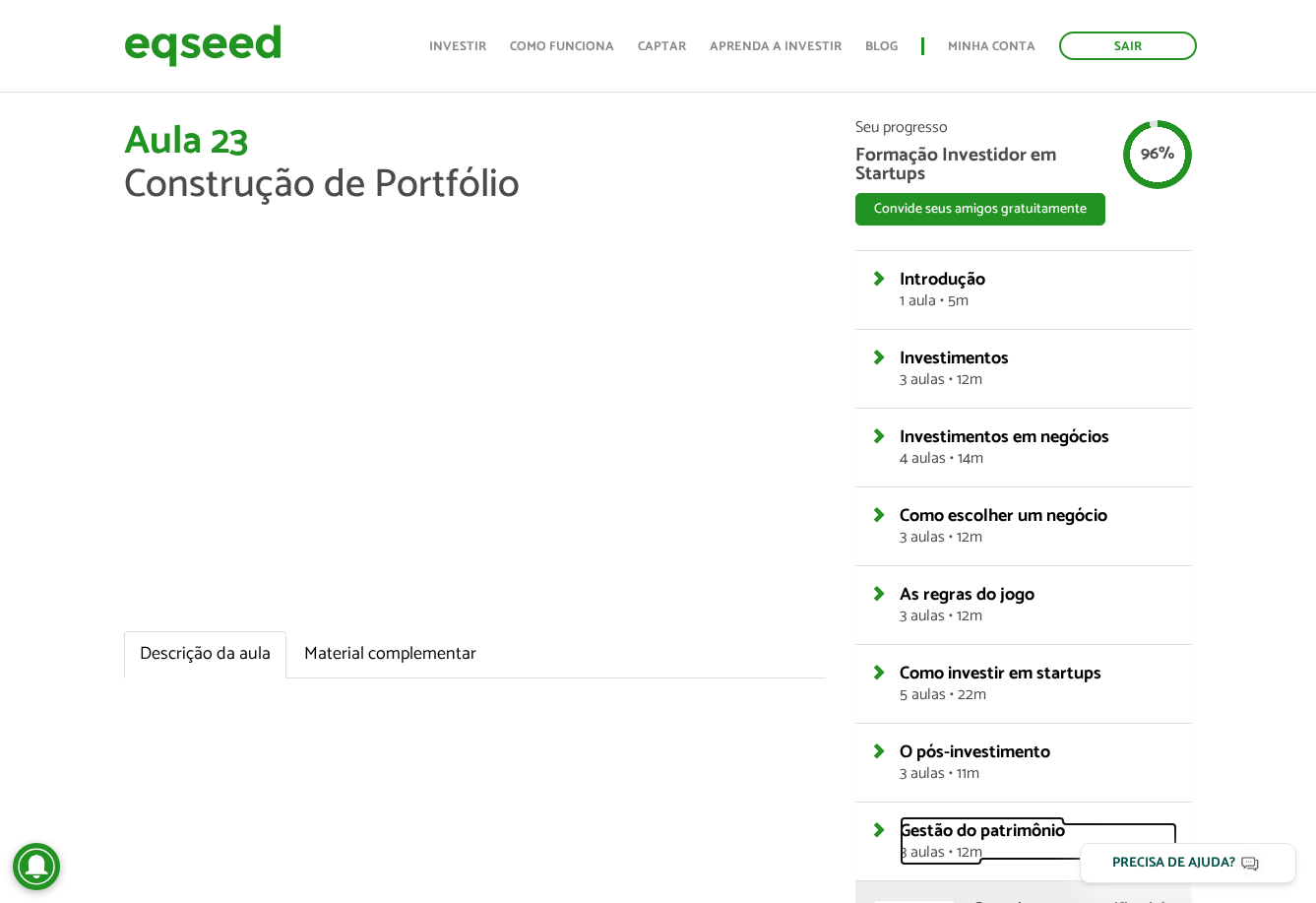 scroll, scrollTop: 0, scrollLeft: 0, axis: both 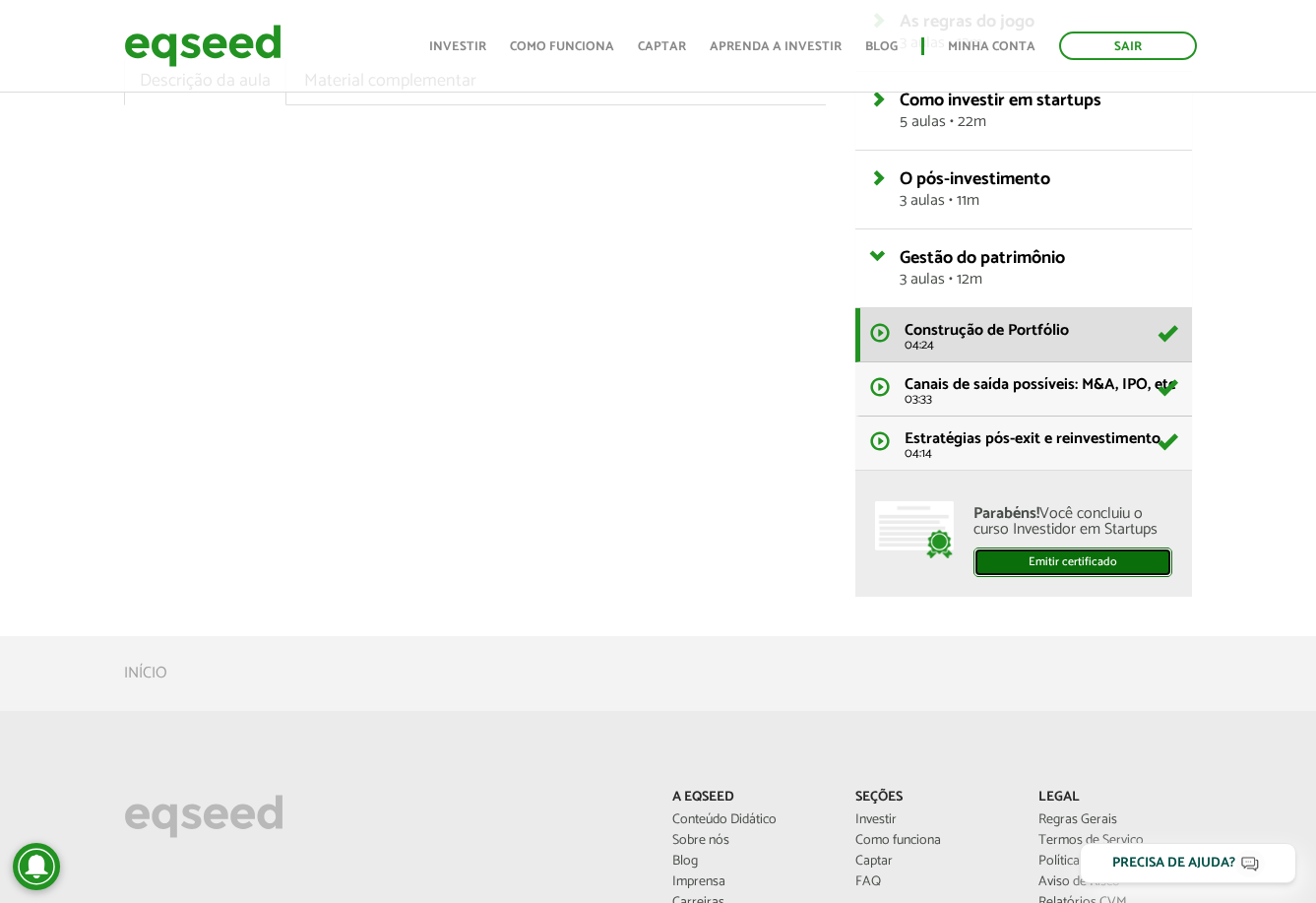click on "Emitir certificado" at bounding box center [1072, 562] 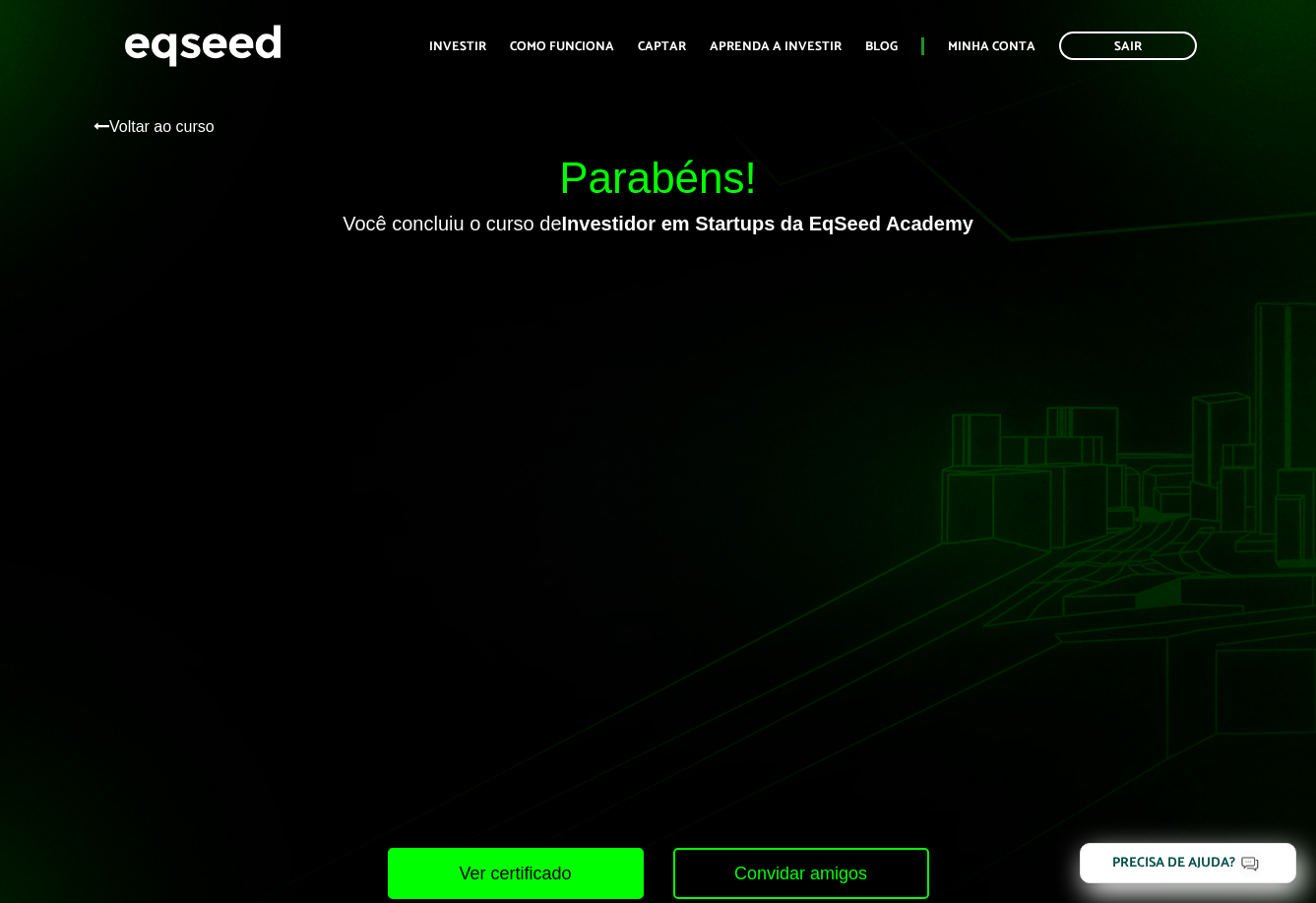 scroll, scrollTop: 0, scrollLeft: 0, axis: both 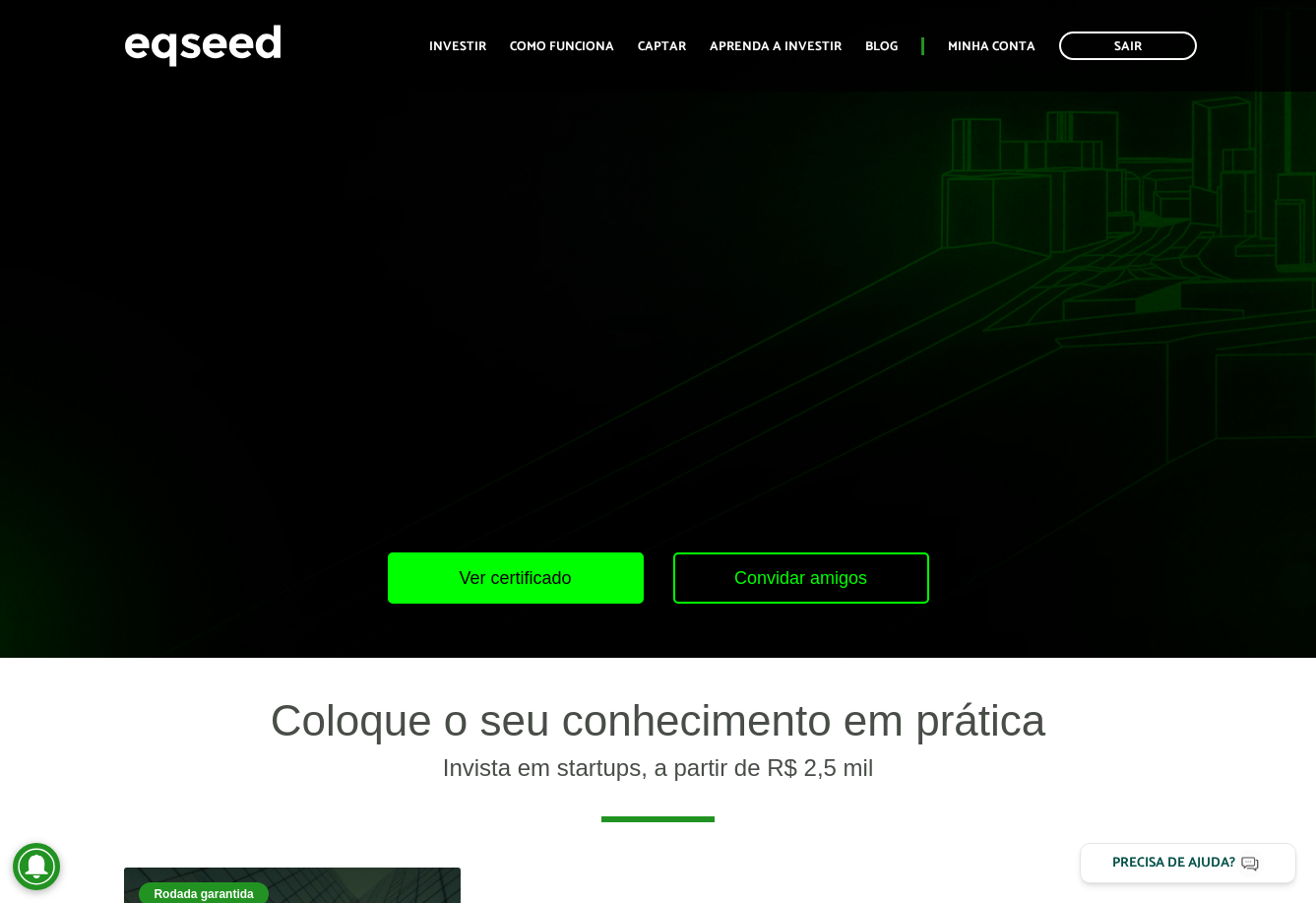 click on "Ver certificado" at bounding box center [516, 578] 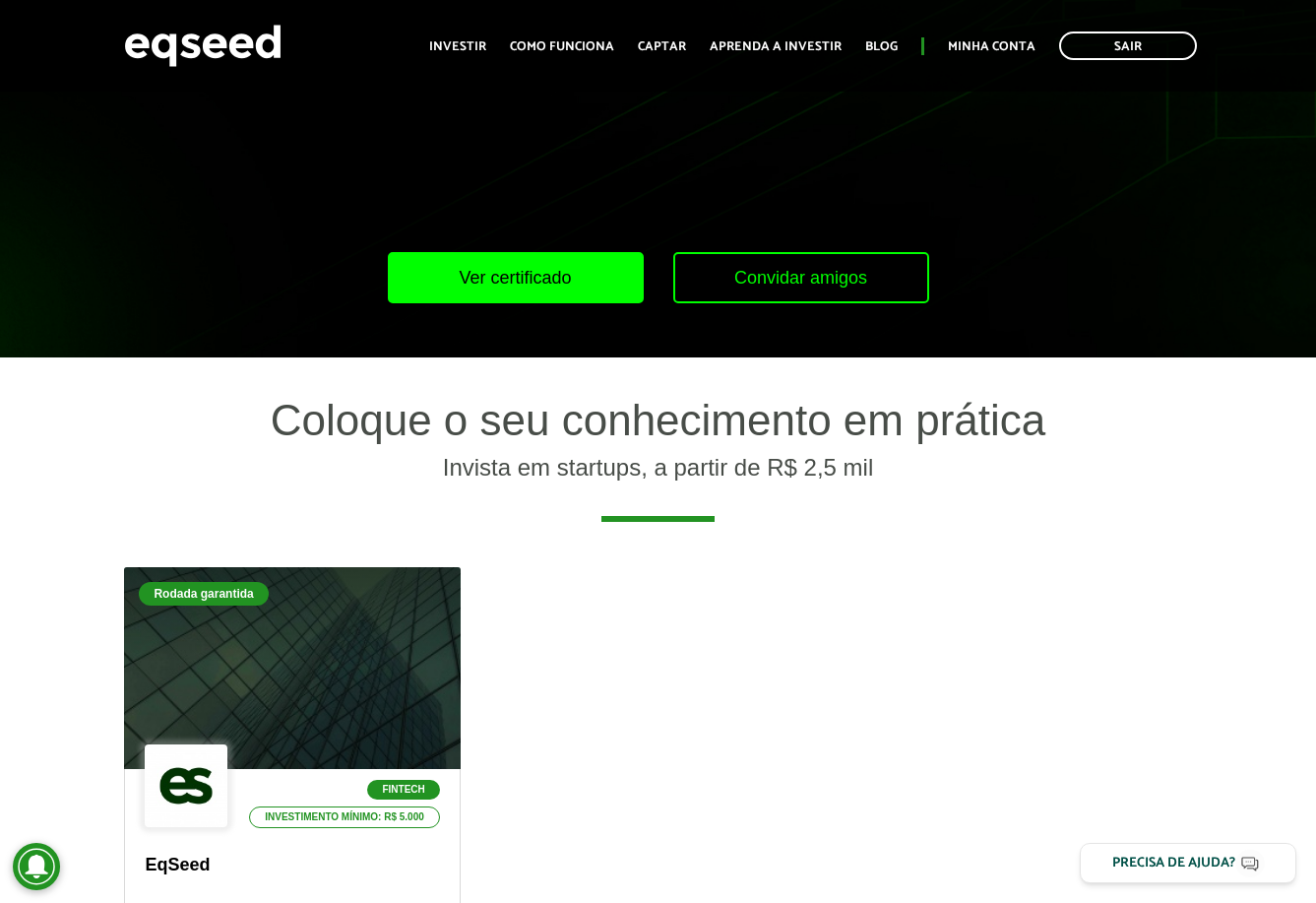 scroll, scrollTop: 295, scrollLeft: 0, axis: vertical 